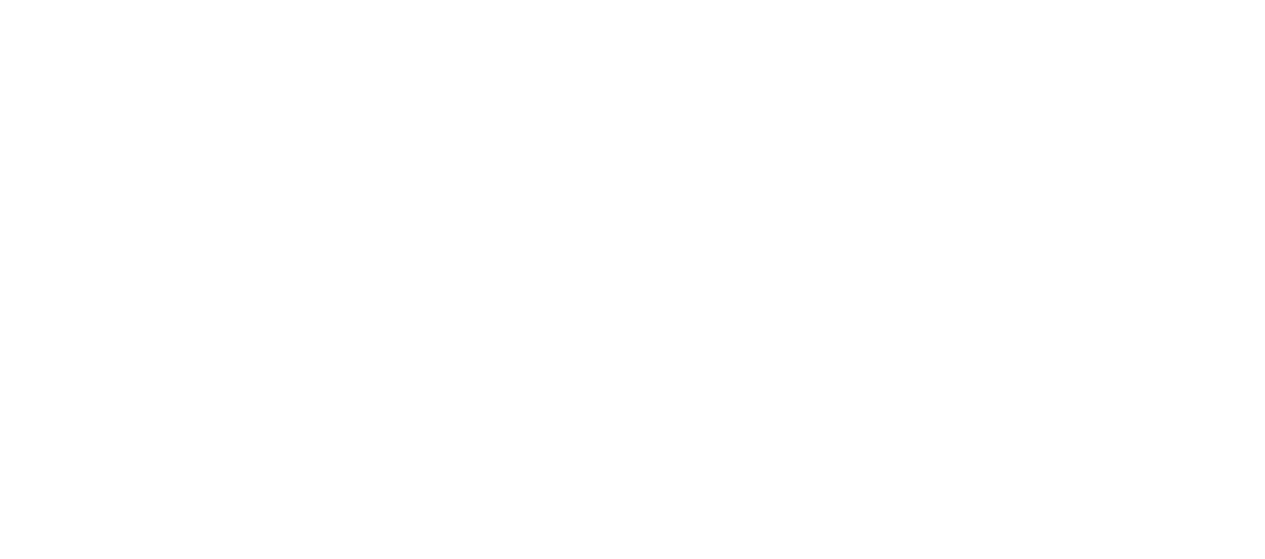 scroll, scrollTop: 0, scrollLeft: 0, axis: both 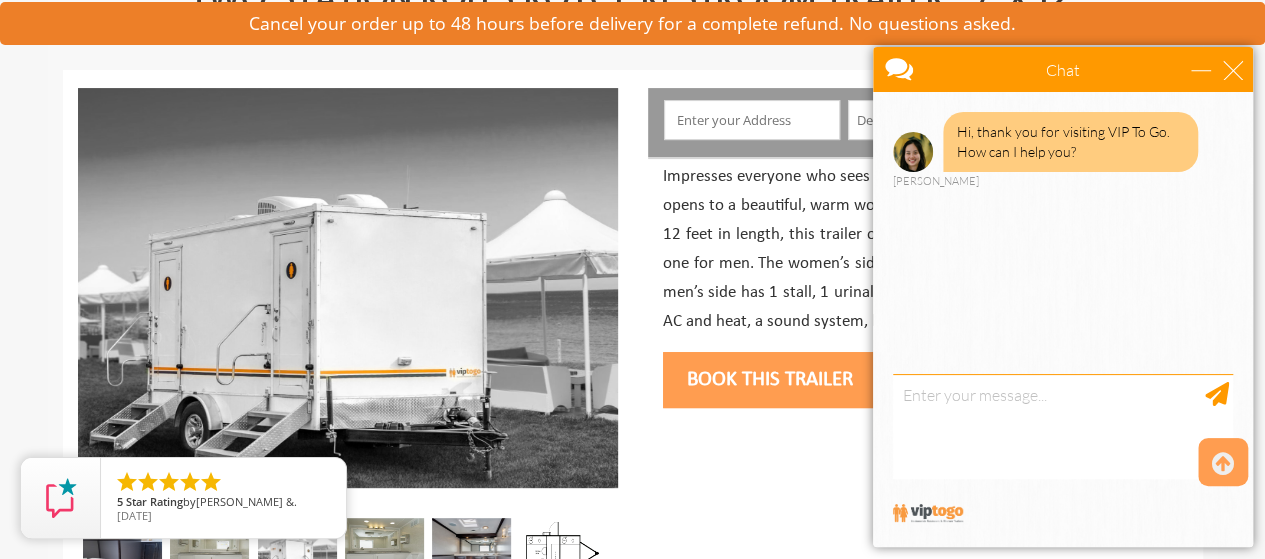click on "Book this trailer" at bounding box center [770, 380] 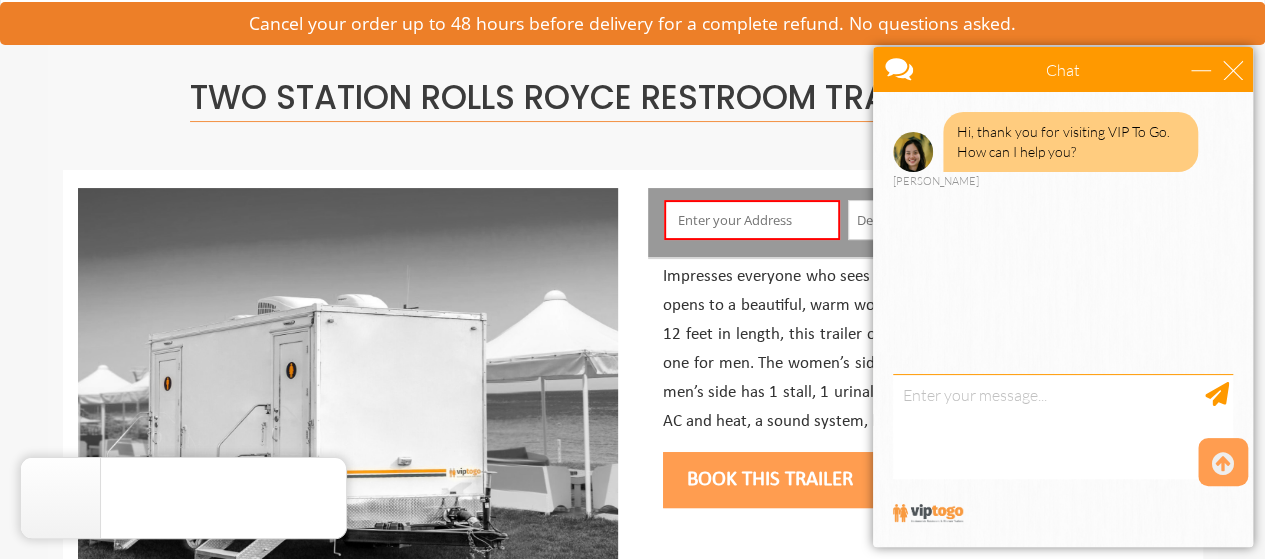 scroll, scrollTop: 105, scrollLeft: 0, axis: vertical 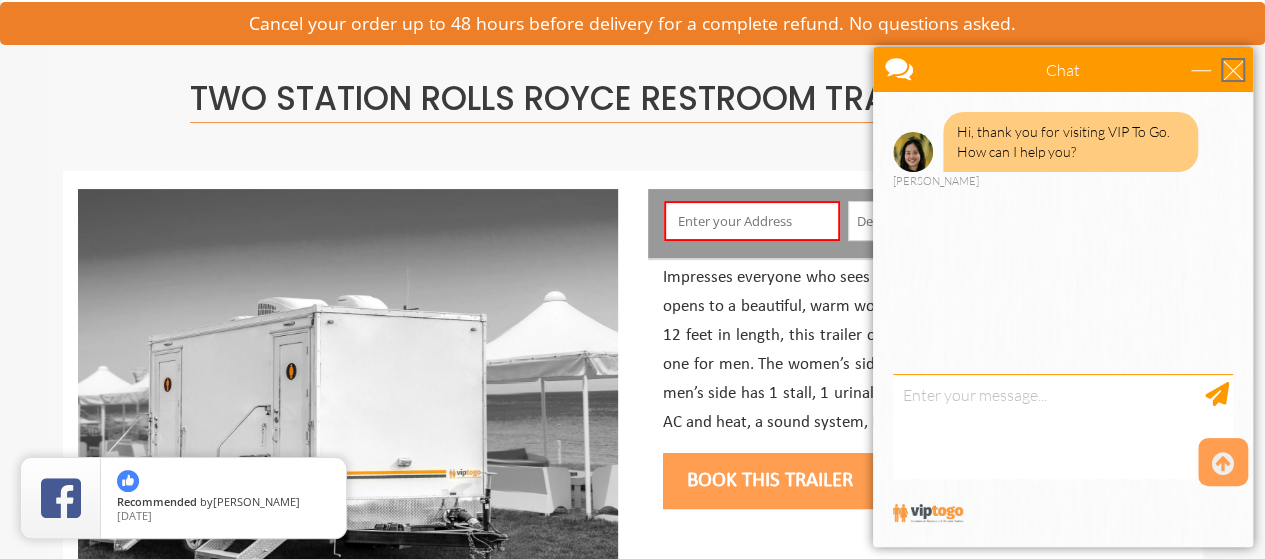 click at bounding box center [1233, 70] 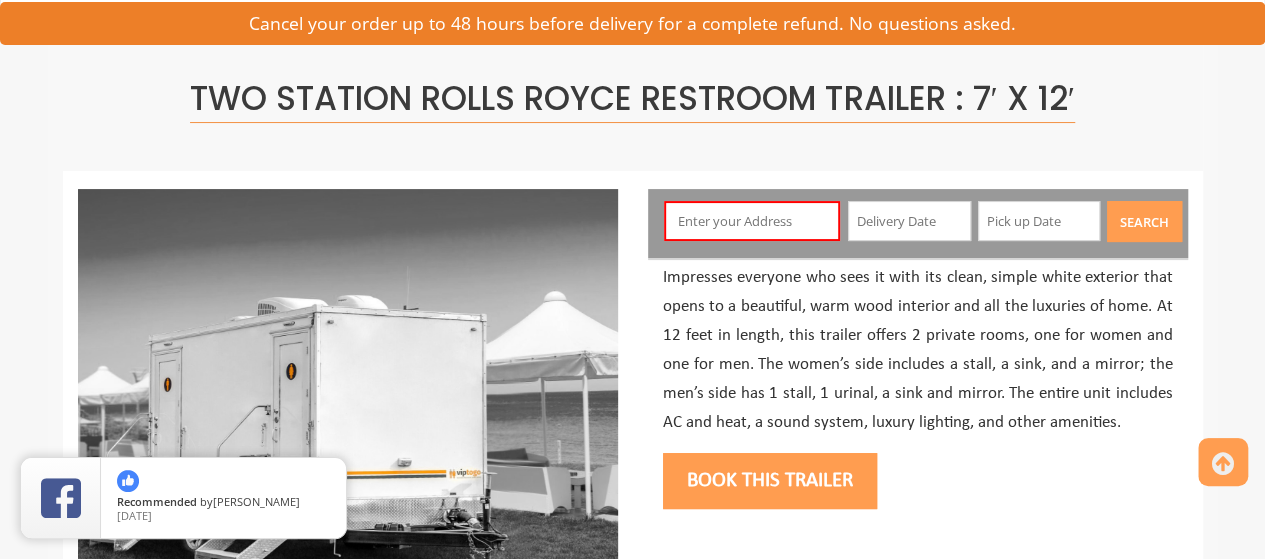 scroll, scrollTop: 0, scrollLeft: 0, axis: both 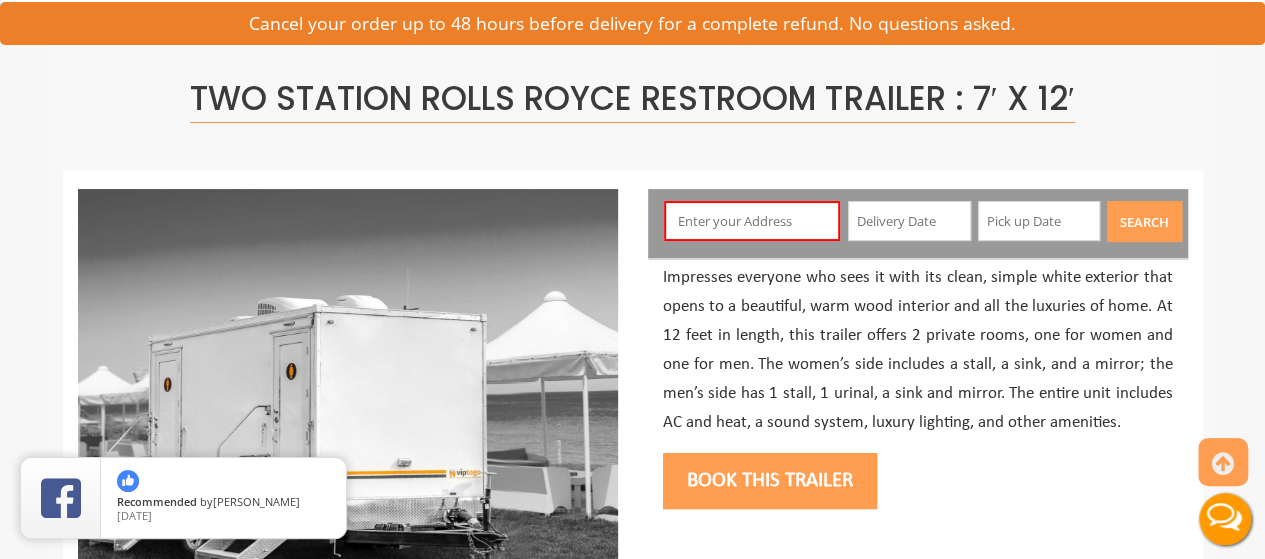 click on "Book this trailer" at bounding box center [770, 481] 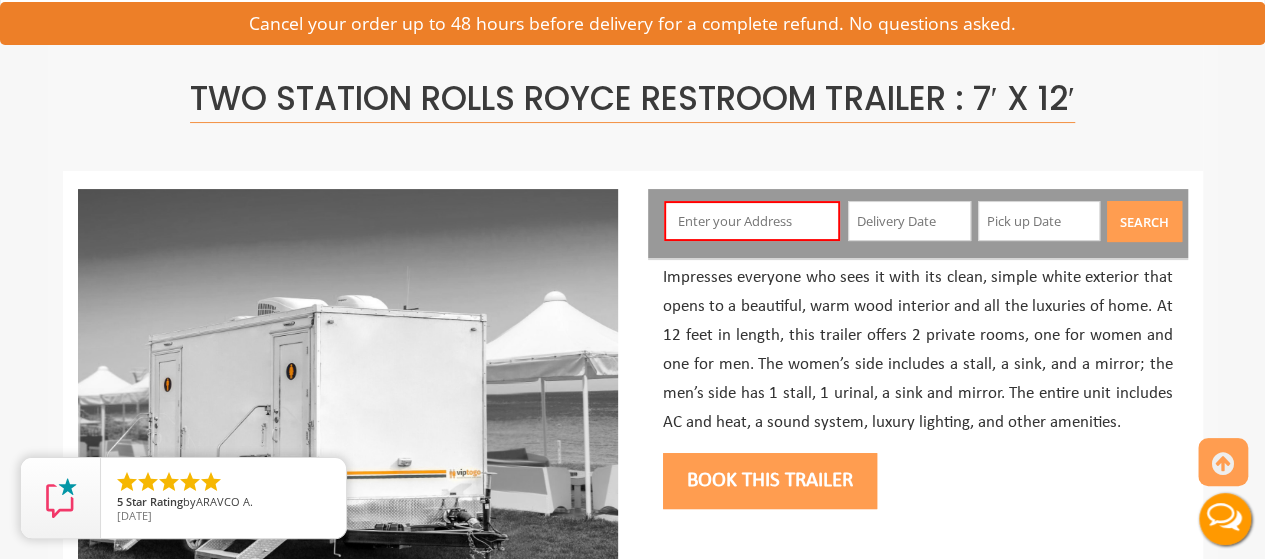 click at bounding box center [752, 221] 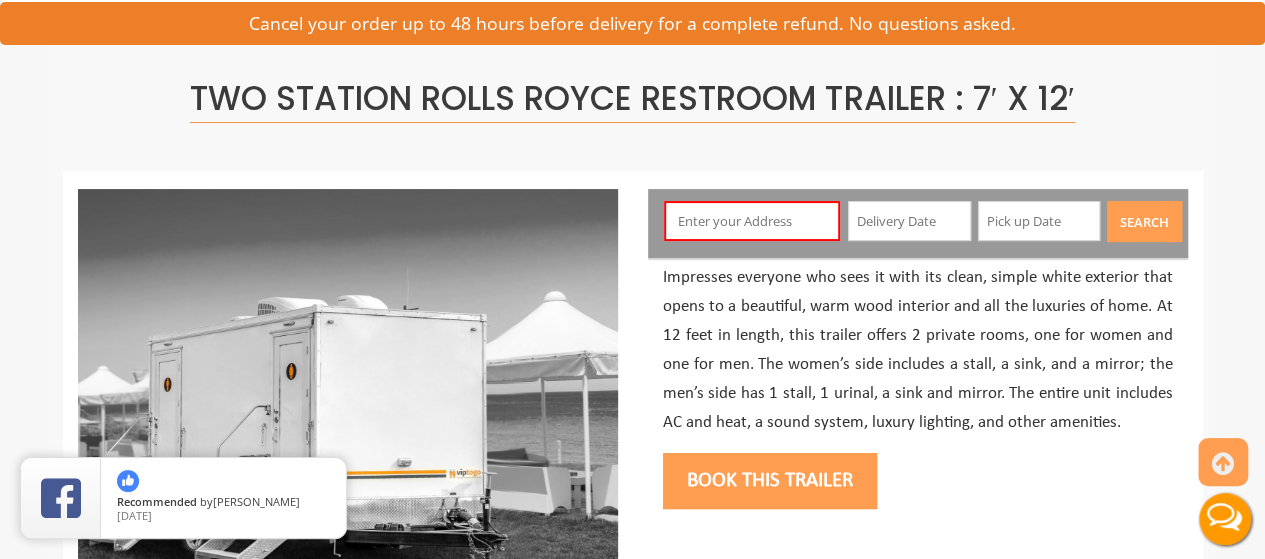 click on "Book this trailer" at bounding box center [770, 481] 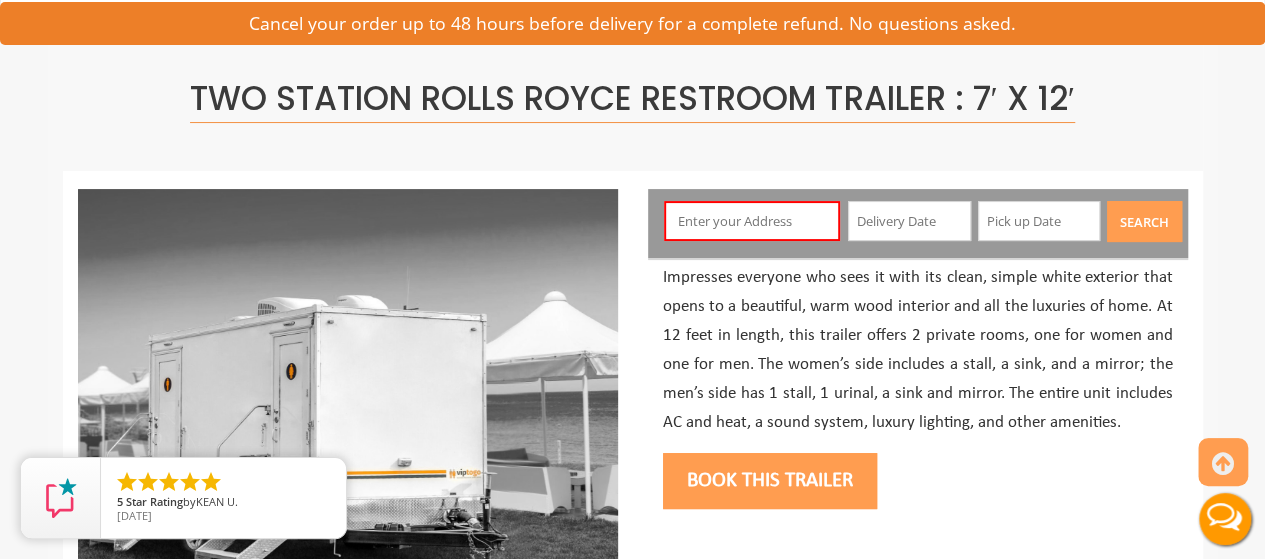 click at bounding box center (752, 221) 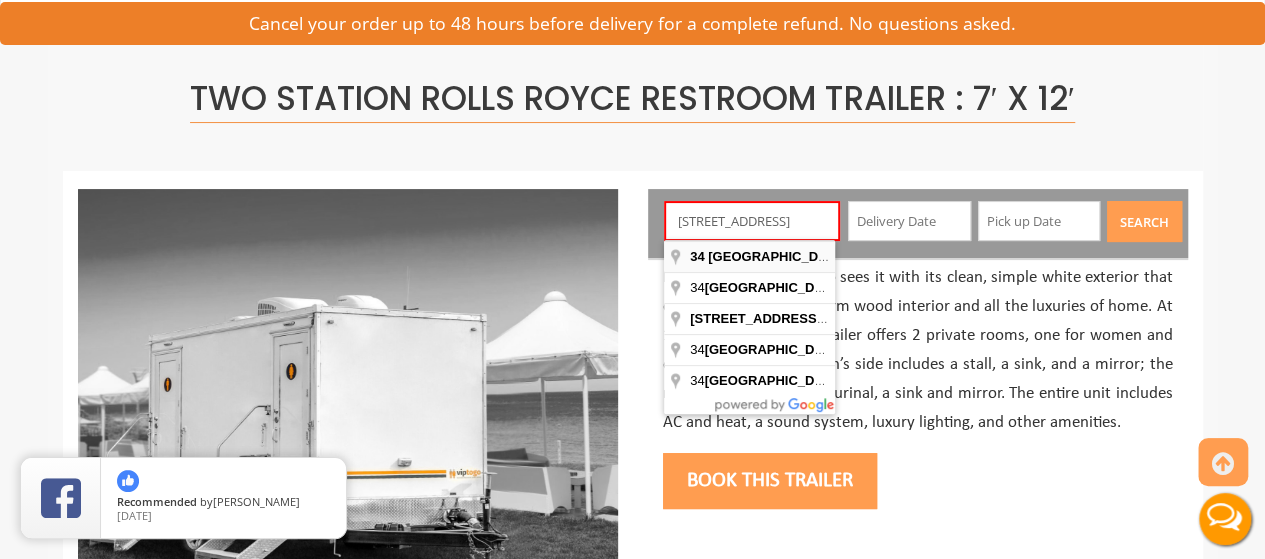 type on "34 Highland Lakes Rd, Vernon Township, NJ, USA" 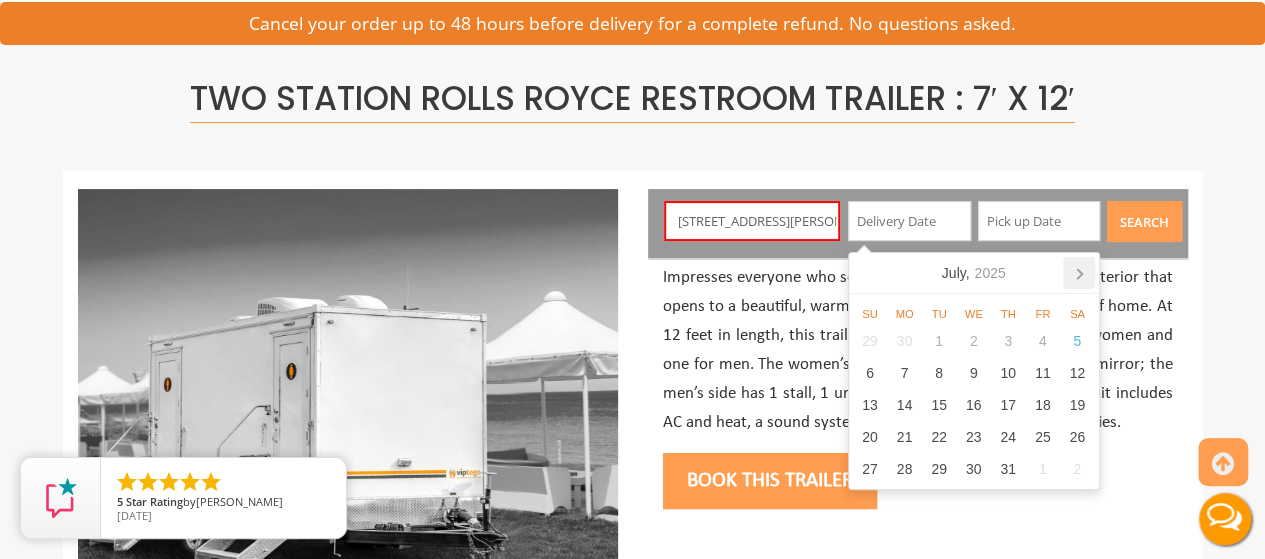click 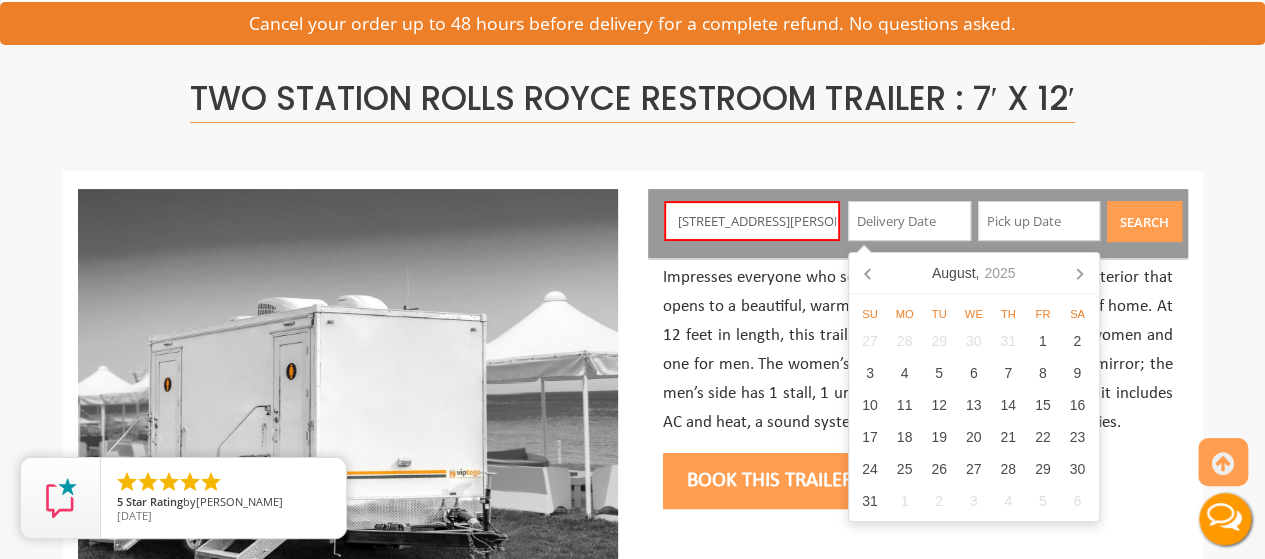 click on "15" at bounding box center (1042, 405) 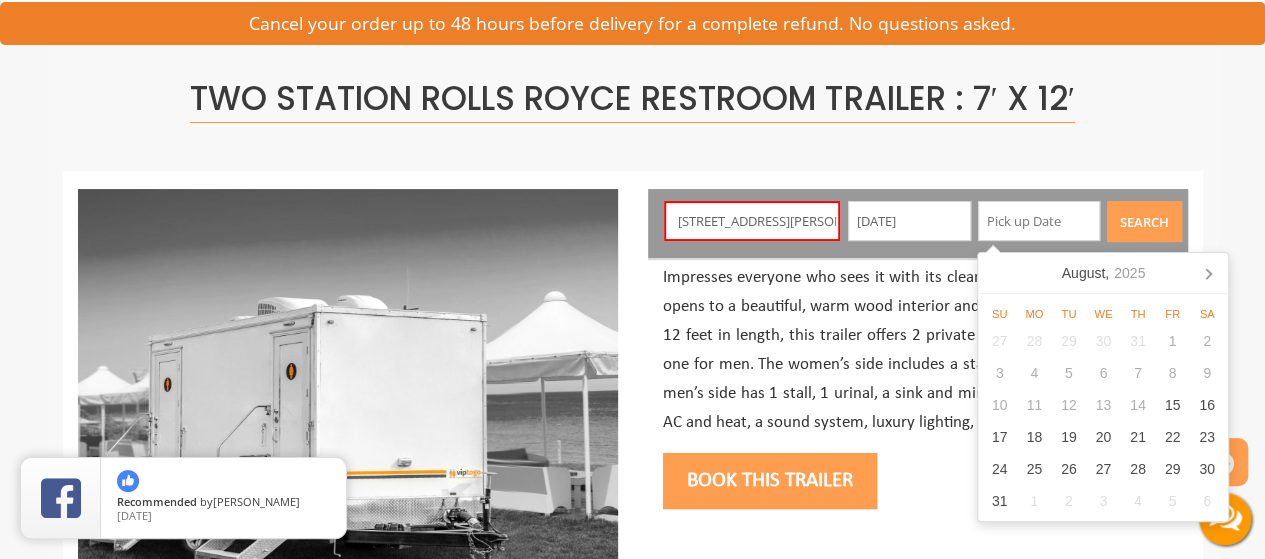 click on "17" at bounding box center [999, 437] 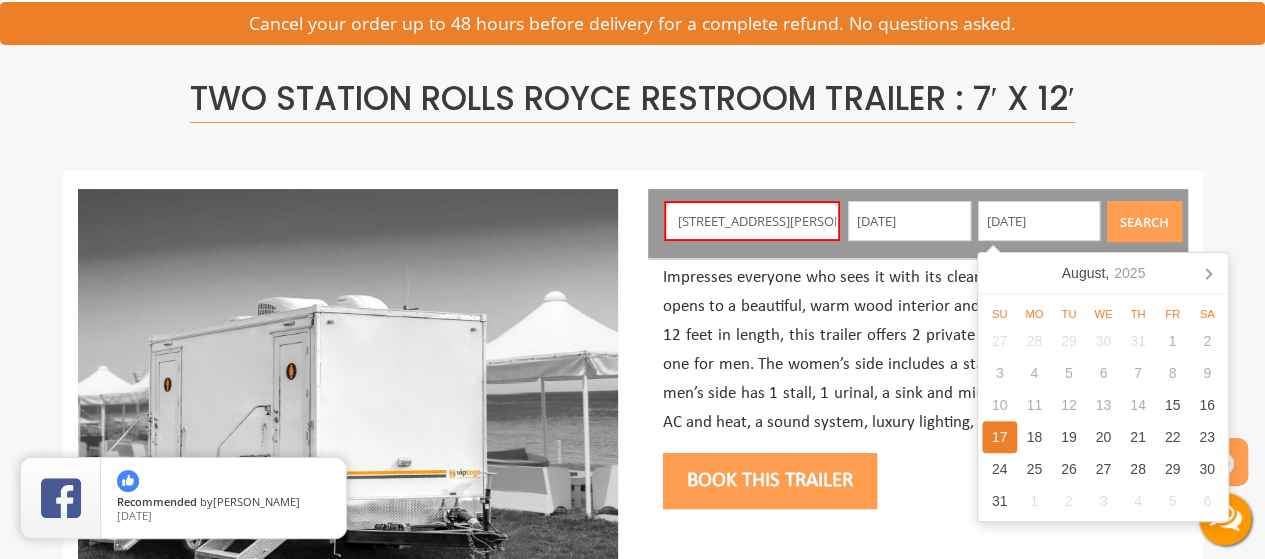 click on "Search" at bounding box center [1144, 221] 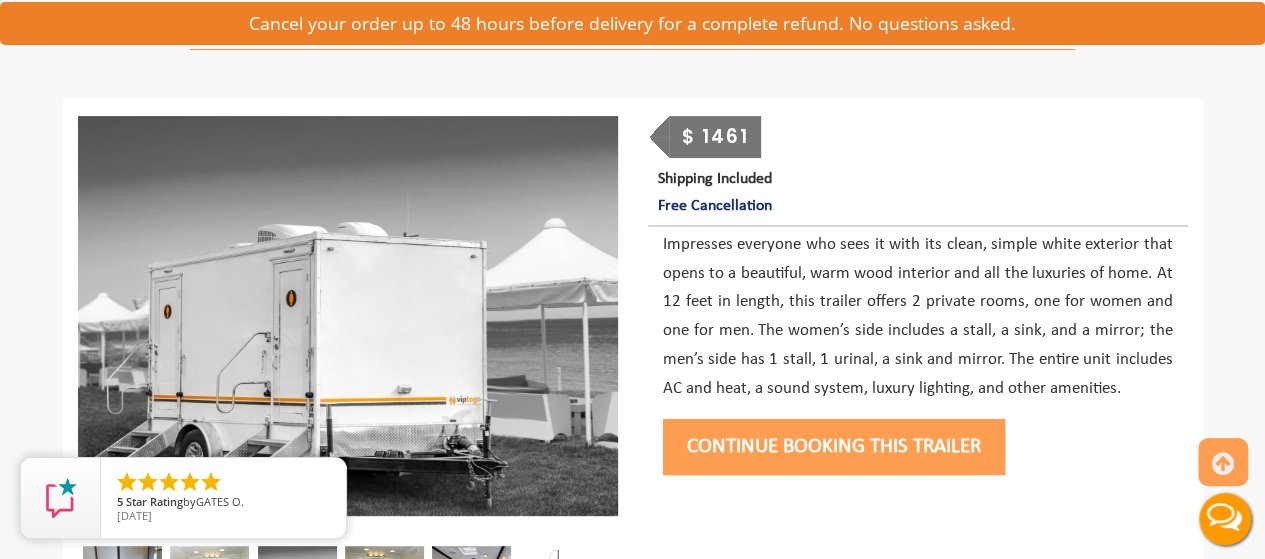 scroll, scrollTop: 182, scrollLeft: 0, axis: vertical 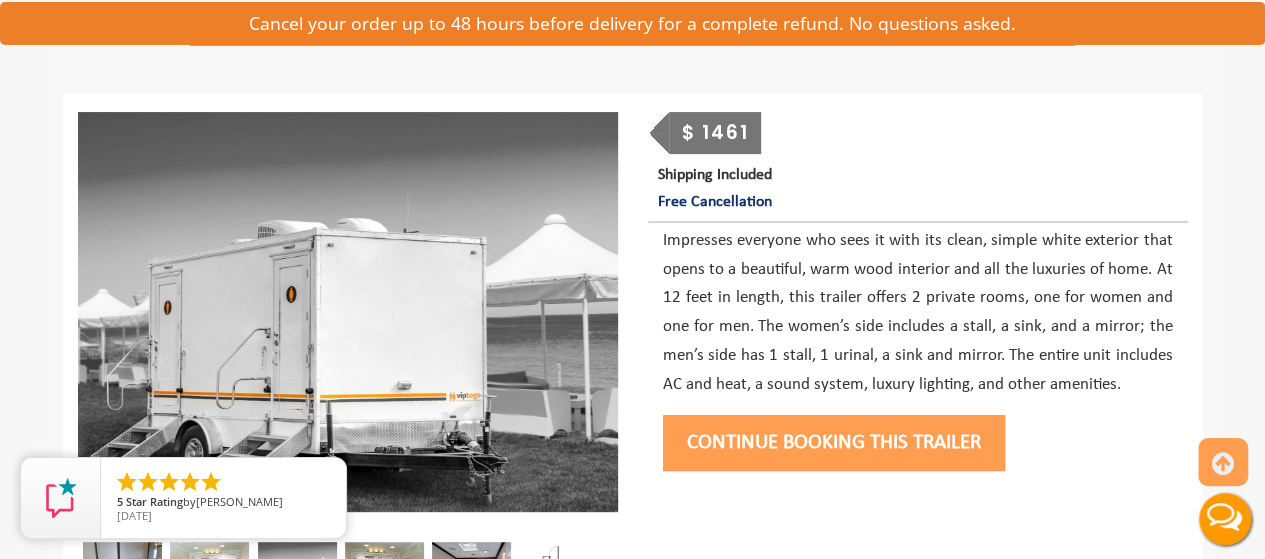 click on "Continue Booking this trailer" at bounding box center (834, 443) 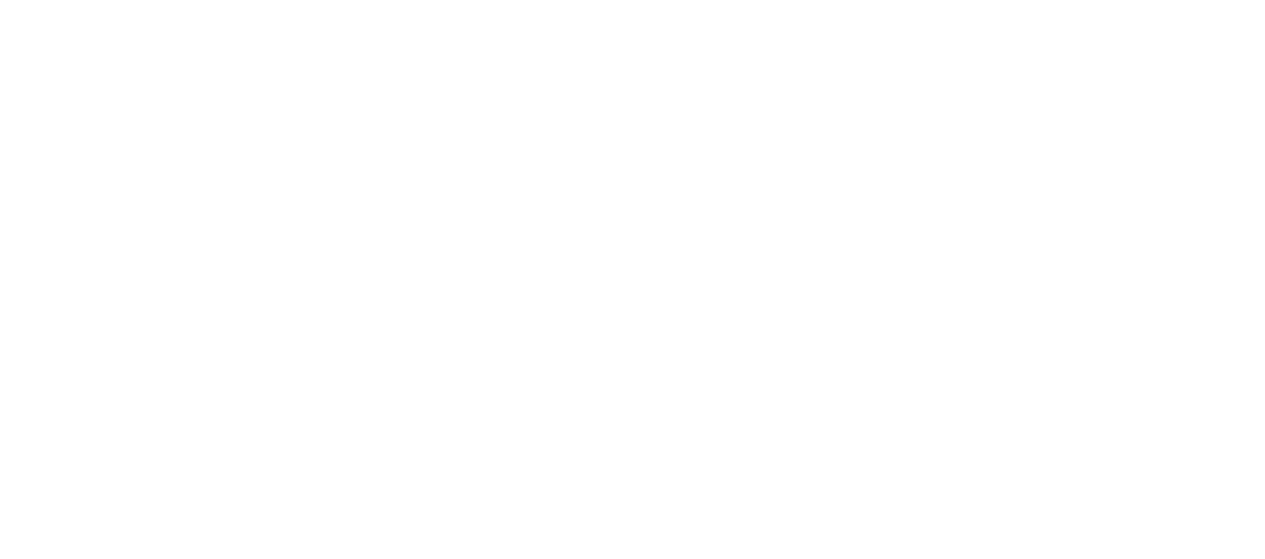 scroll, scrollTop: 0, scrollLeft: 0, axis: both 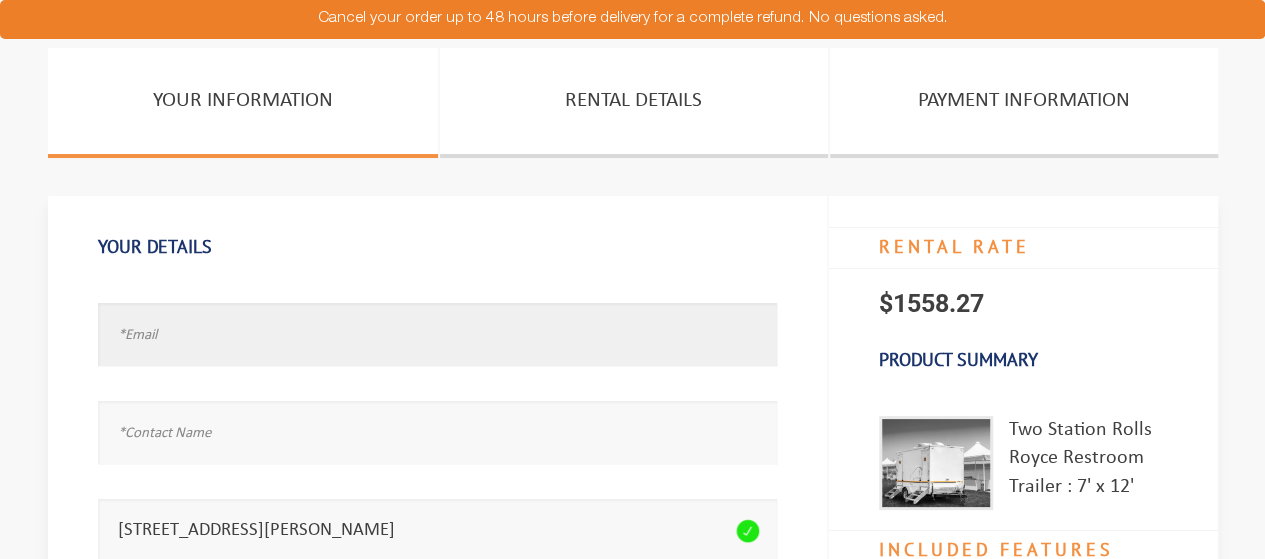 click at bounding box center [437, 334] 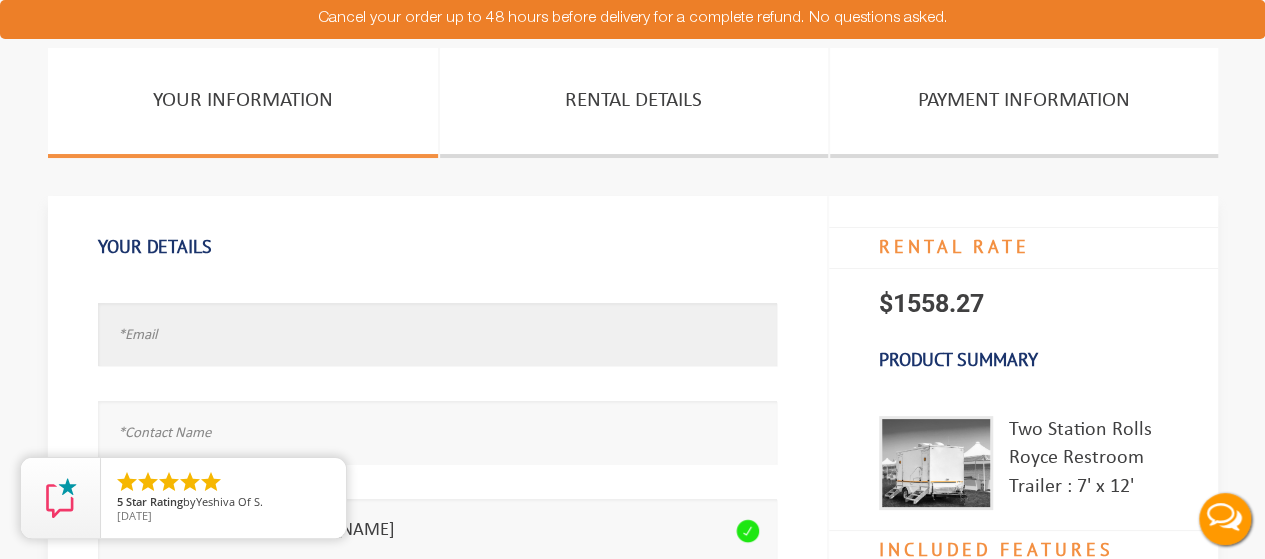 scroll, scrollTop: 0, scrollLeft: 0, axis: both 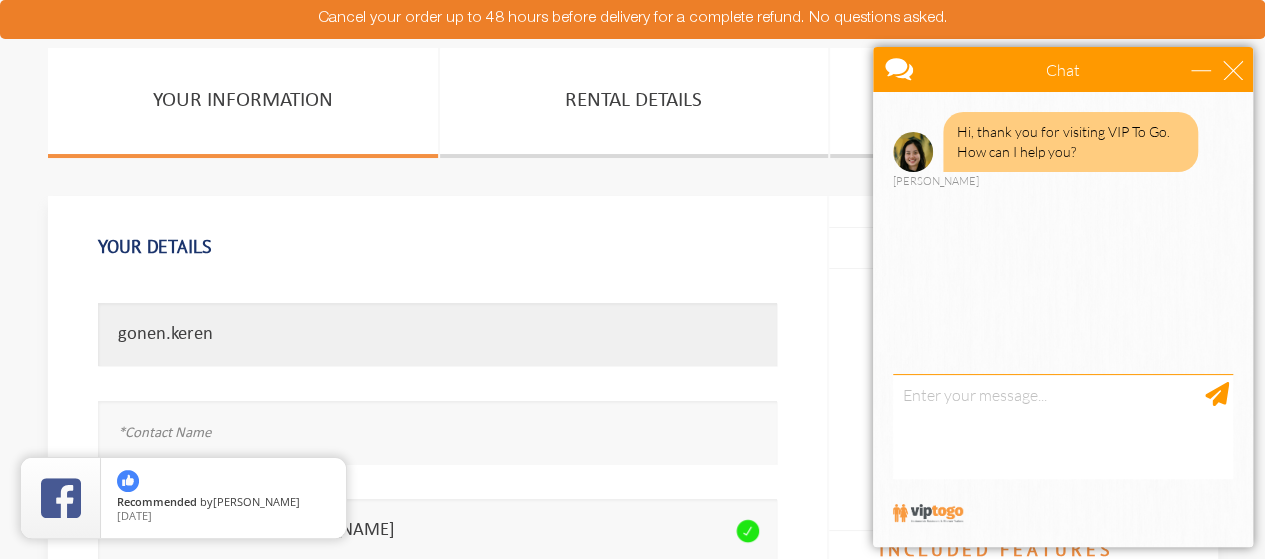 type on "gonen.keren" 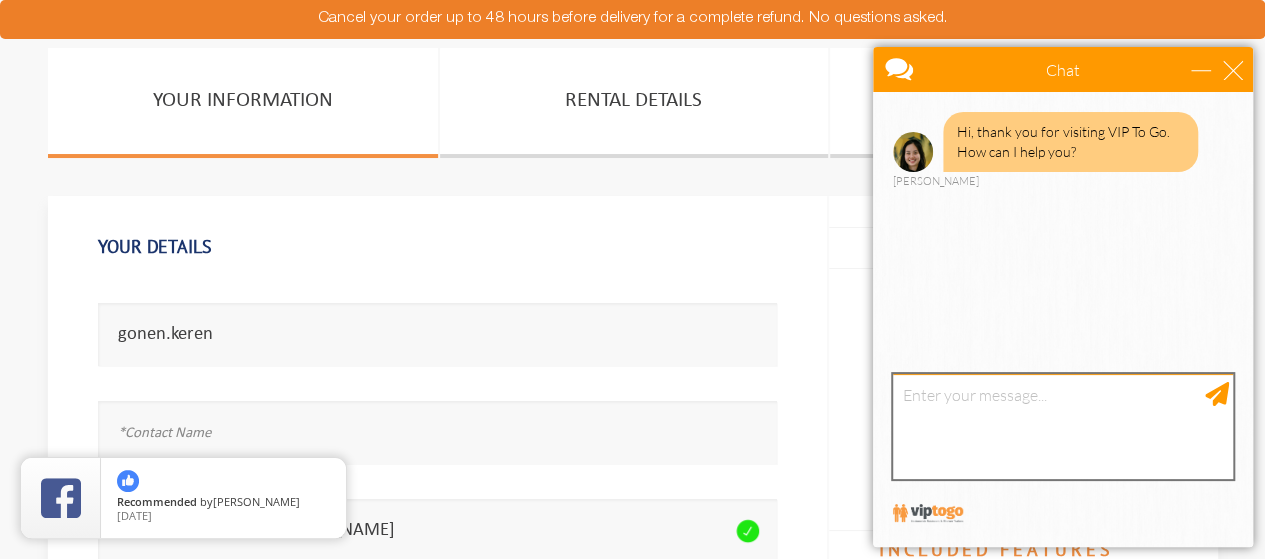 click at bounding box center [1063, 426] 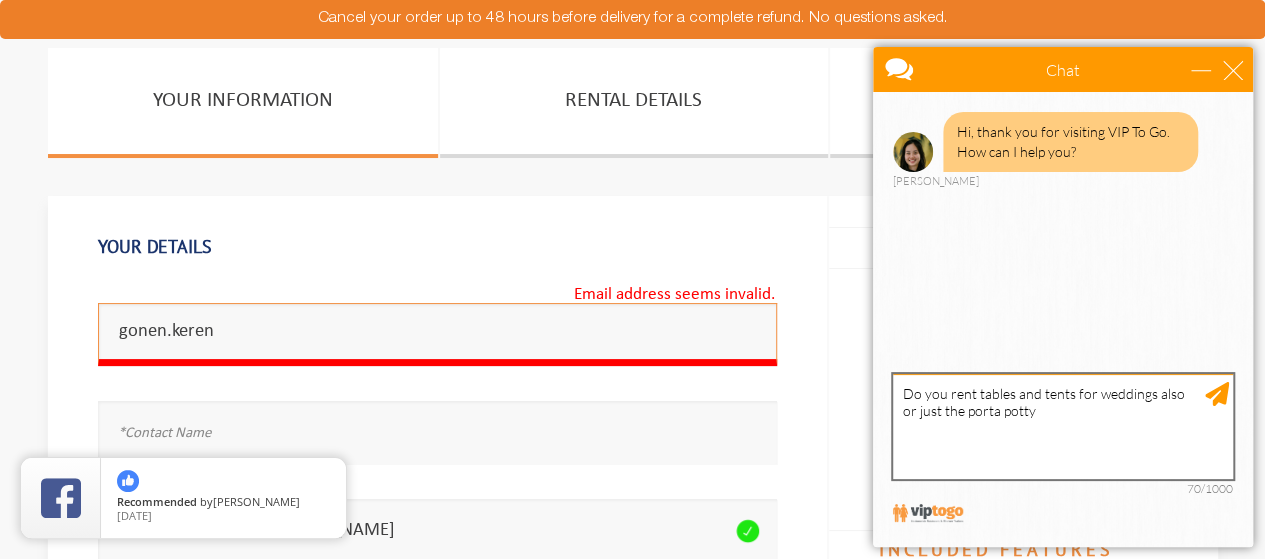 type on "Do you rent tables and tents for weddings also or just the porta potty?" 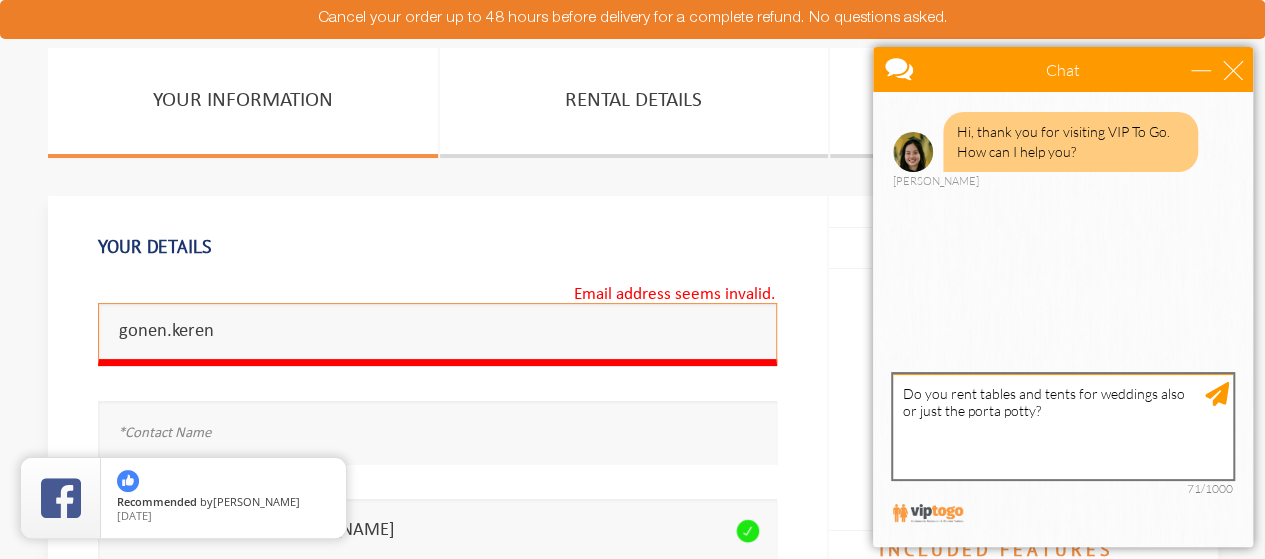 type 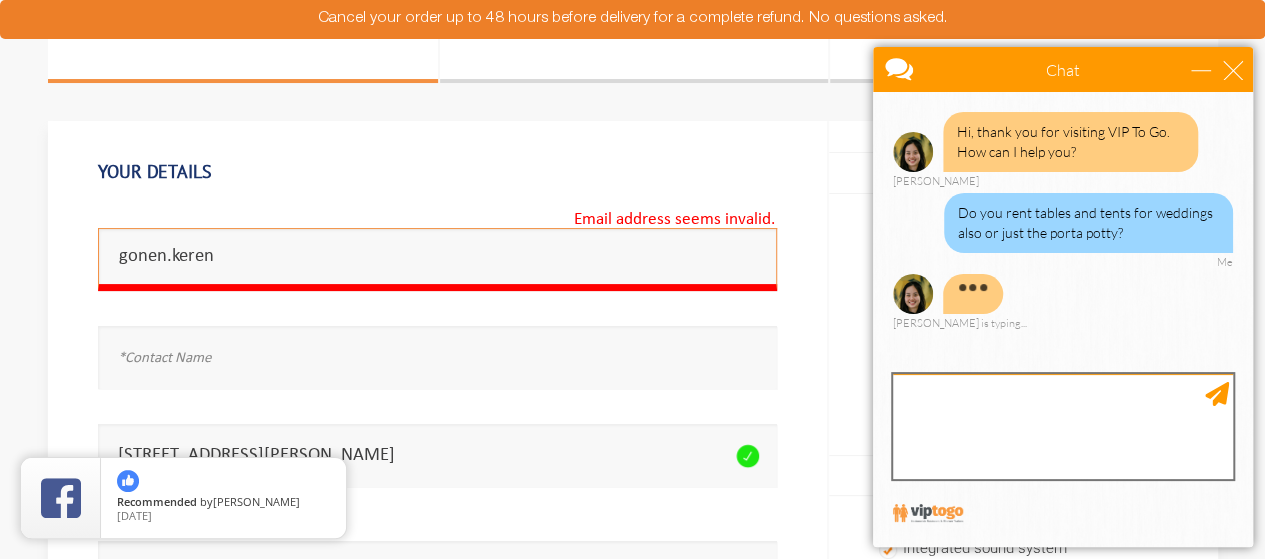 scroll, scrollTop: 76, scrollLeft: 0, axis: vertical 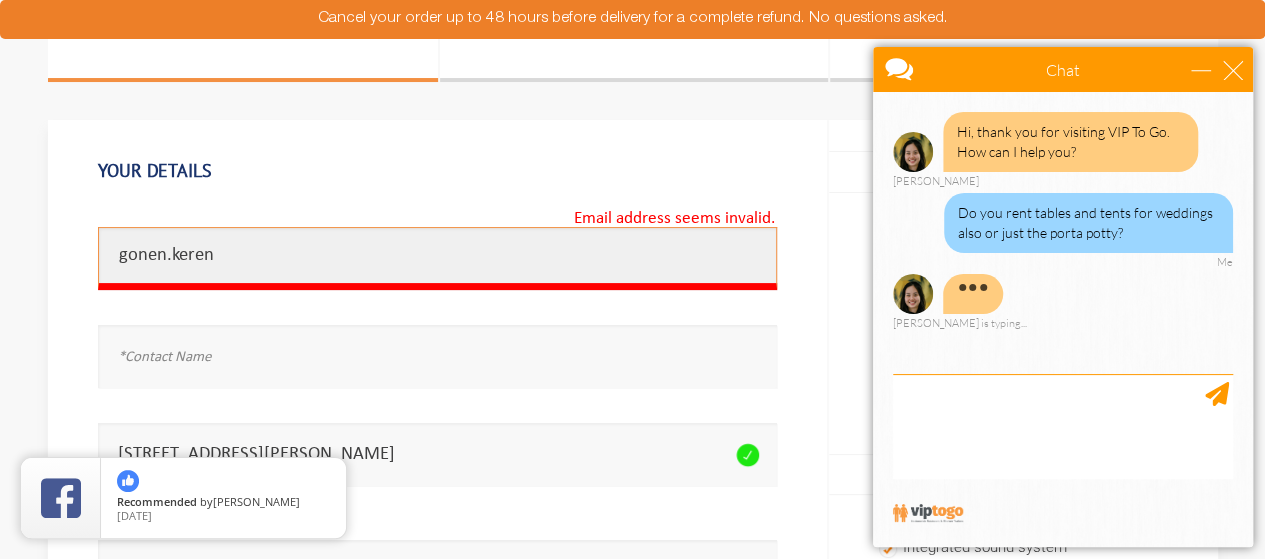 click on "gonen.keren" at bounding box center (437, 258) 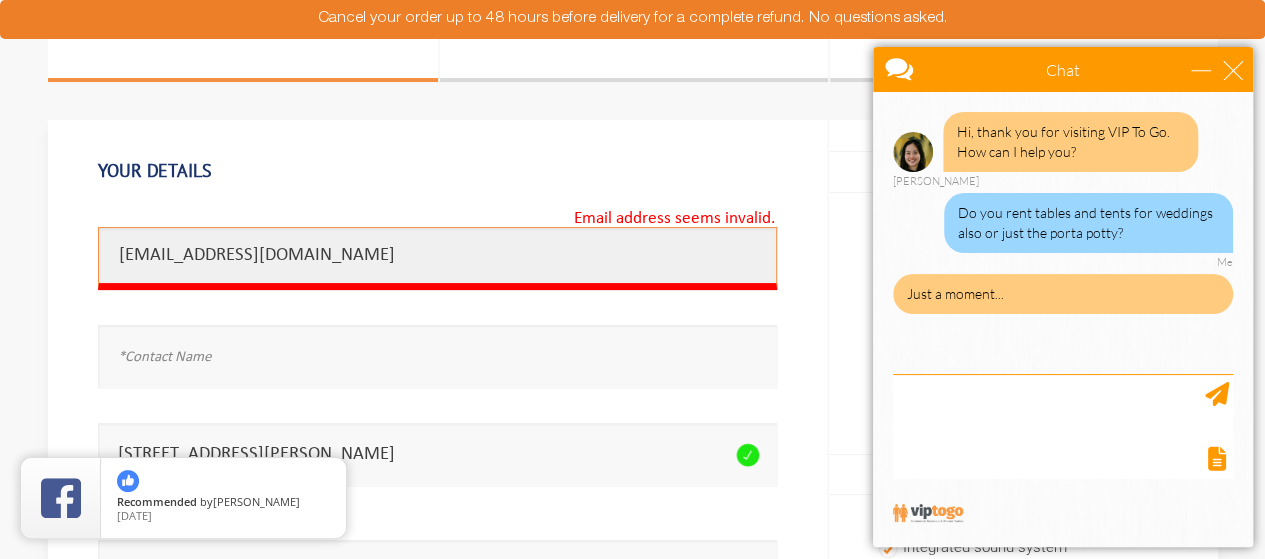 type on "gonen.keren1@gmail.com" 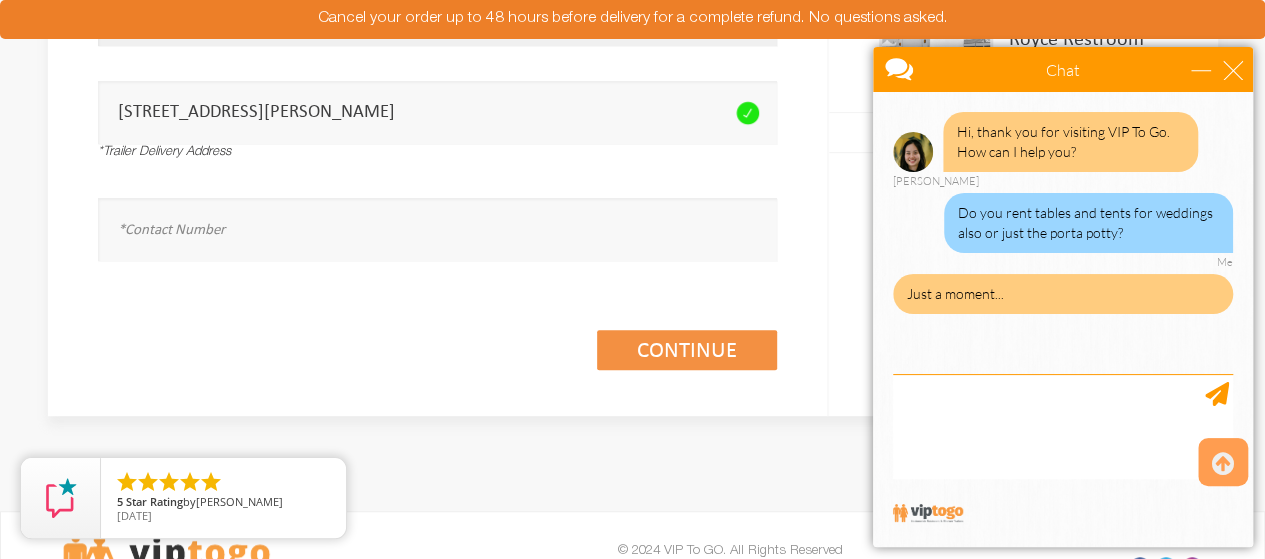scroll, scrollTop: 420, scrollLeft: 0, axis: vertical 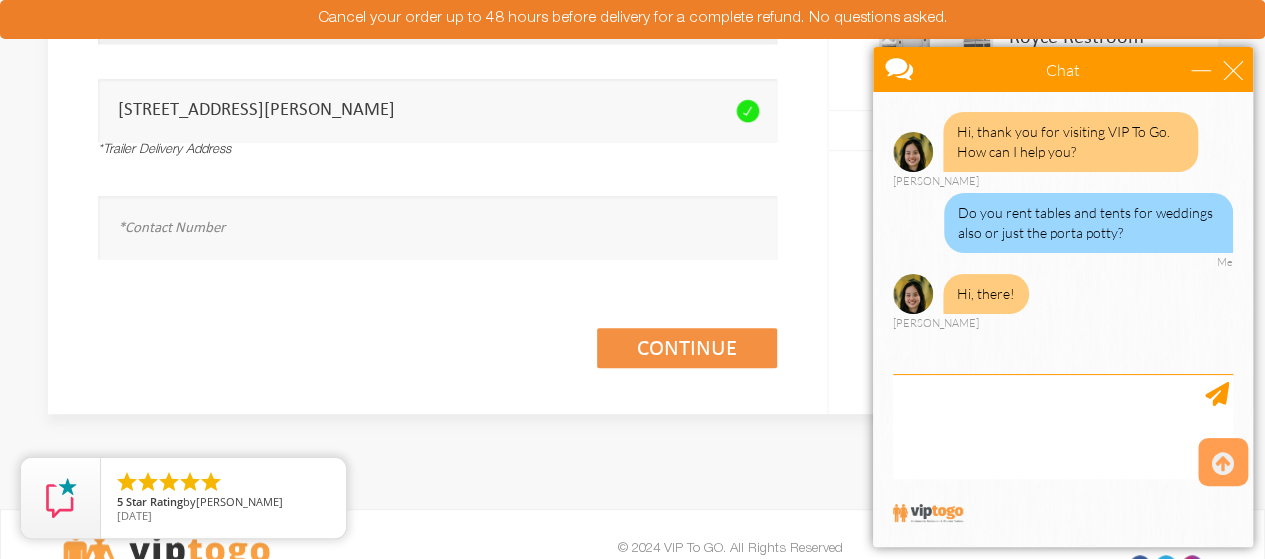 type on "Keren Gonen" 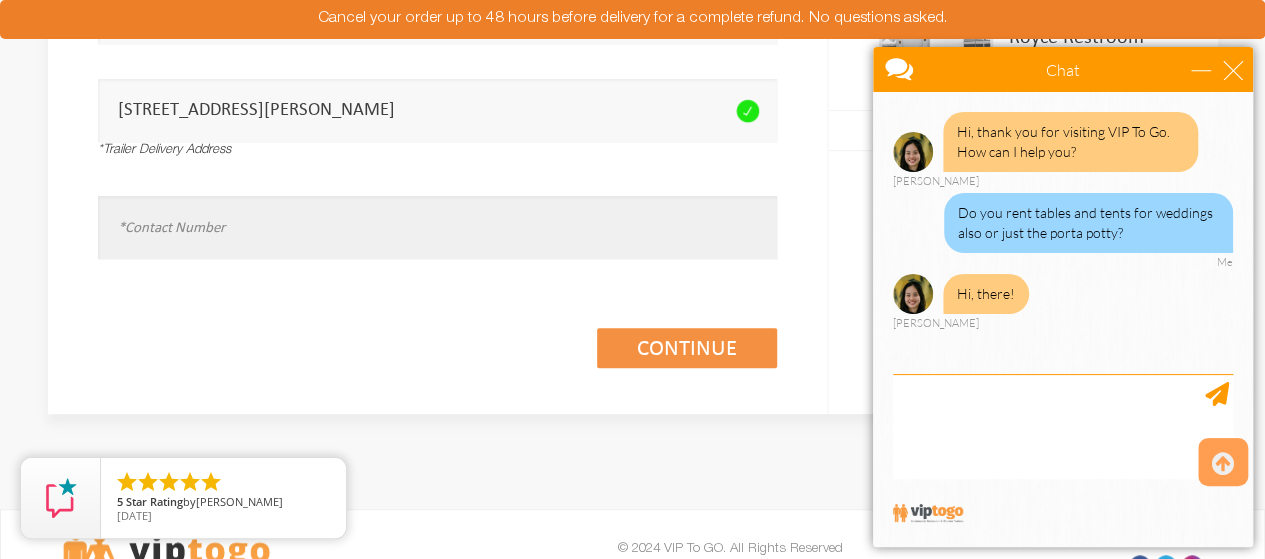 click at bounding box center [437, 227] 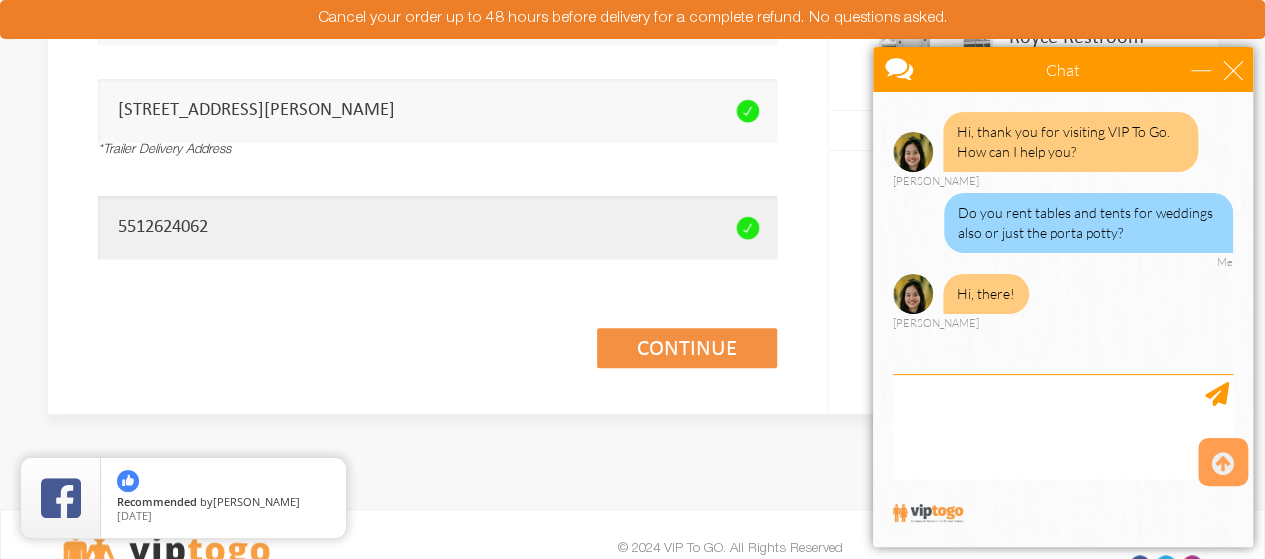 type on "5512624062" 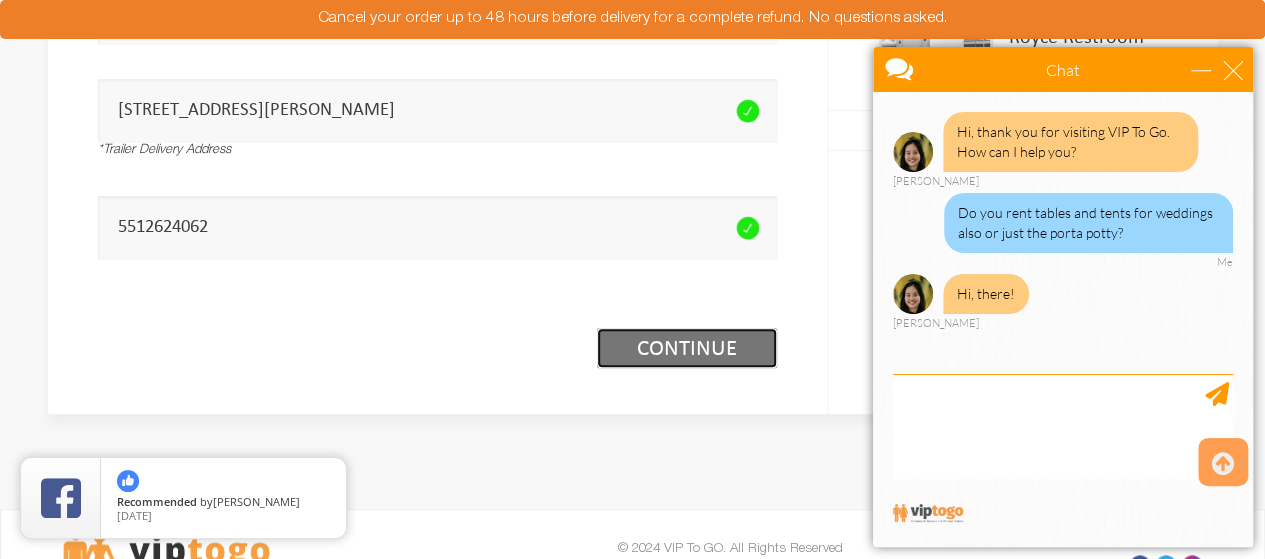 click on "Continue (1/3)" at bounding box center (687, 348) 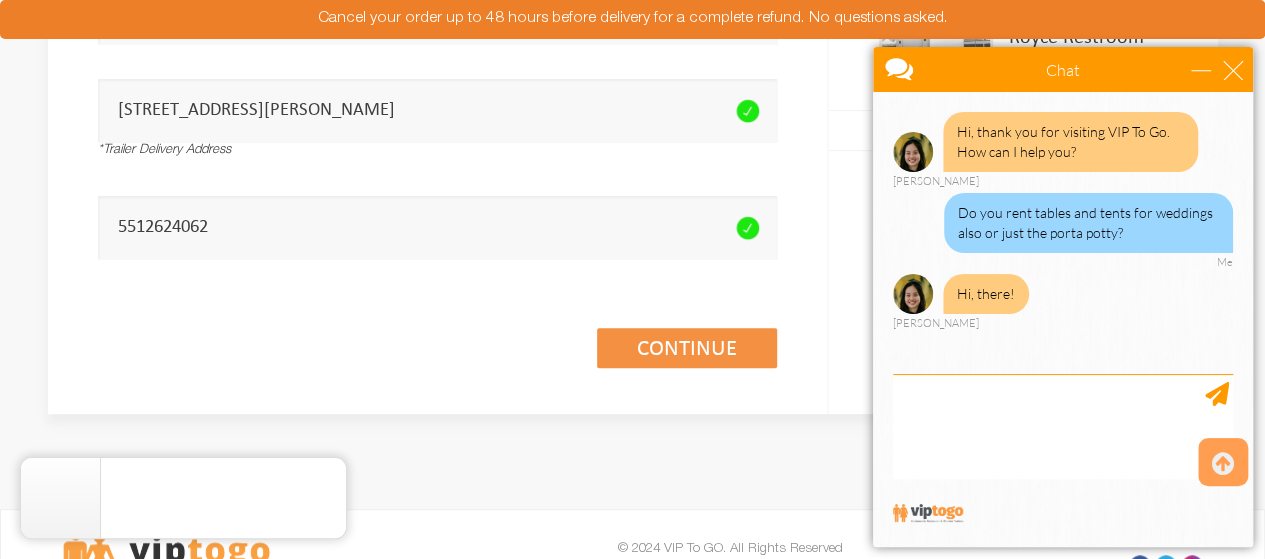 click at bounding box center (1061, 457) 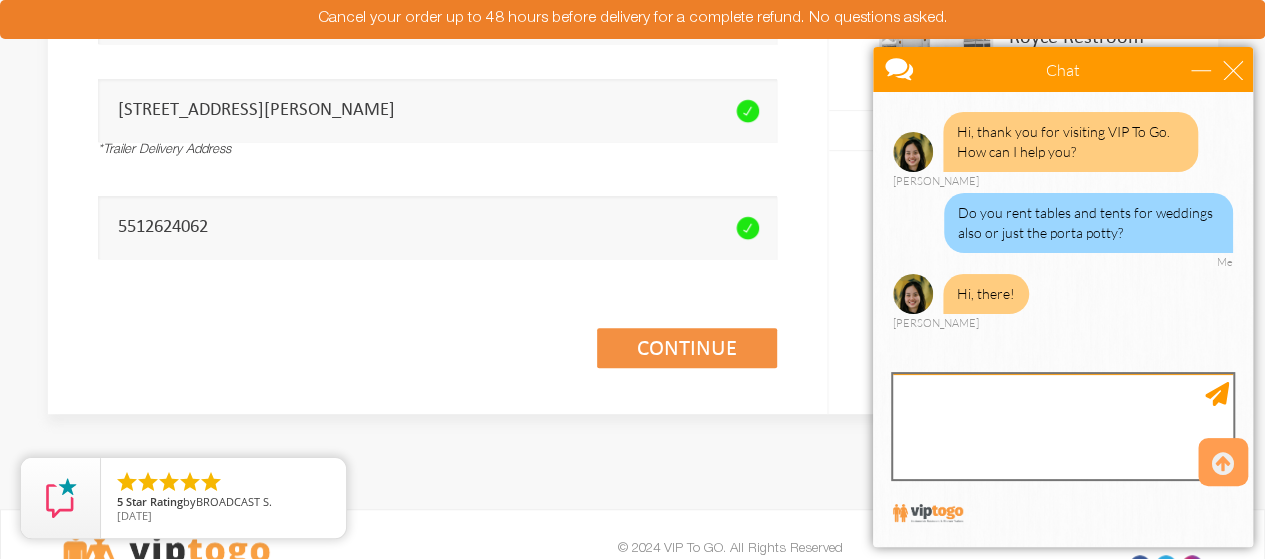 click at bounding box center [1063, 426] 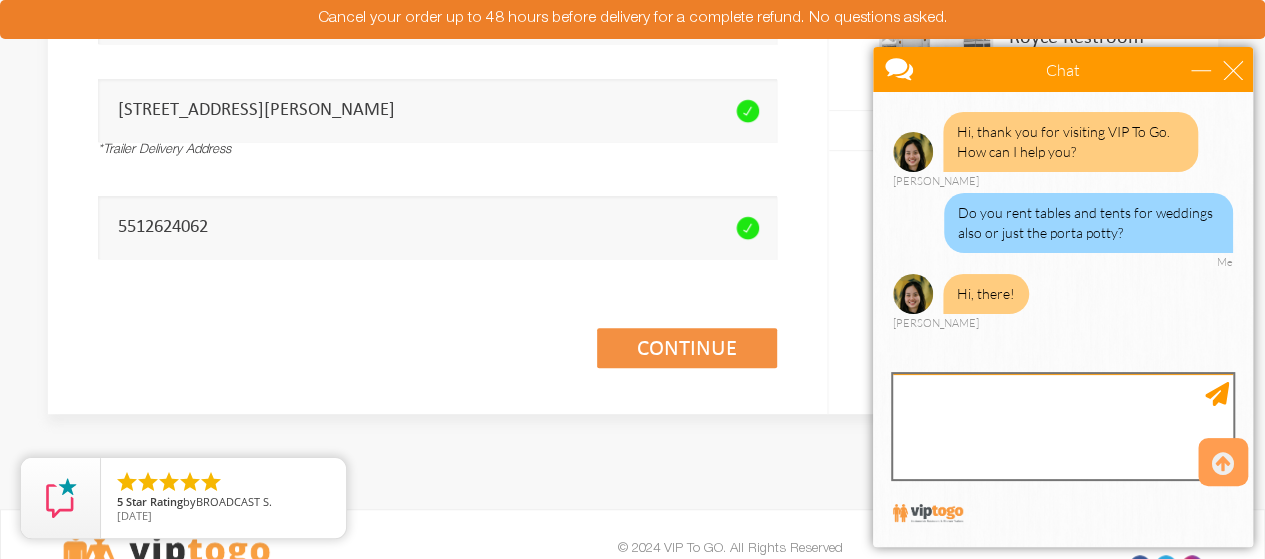 type on "J" 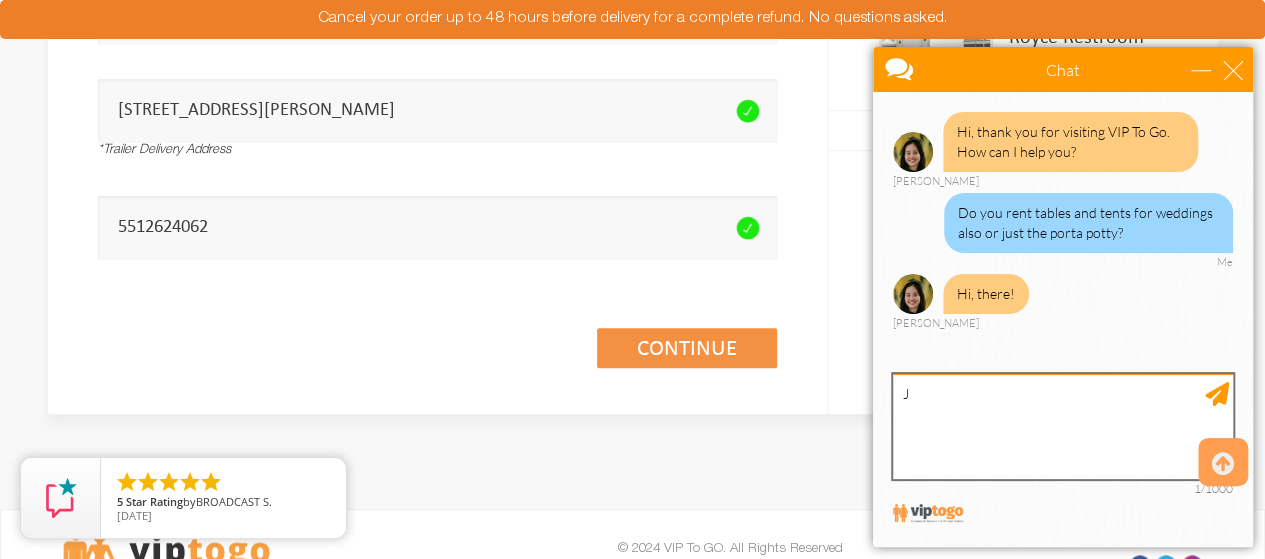 type 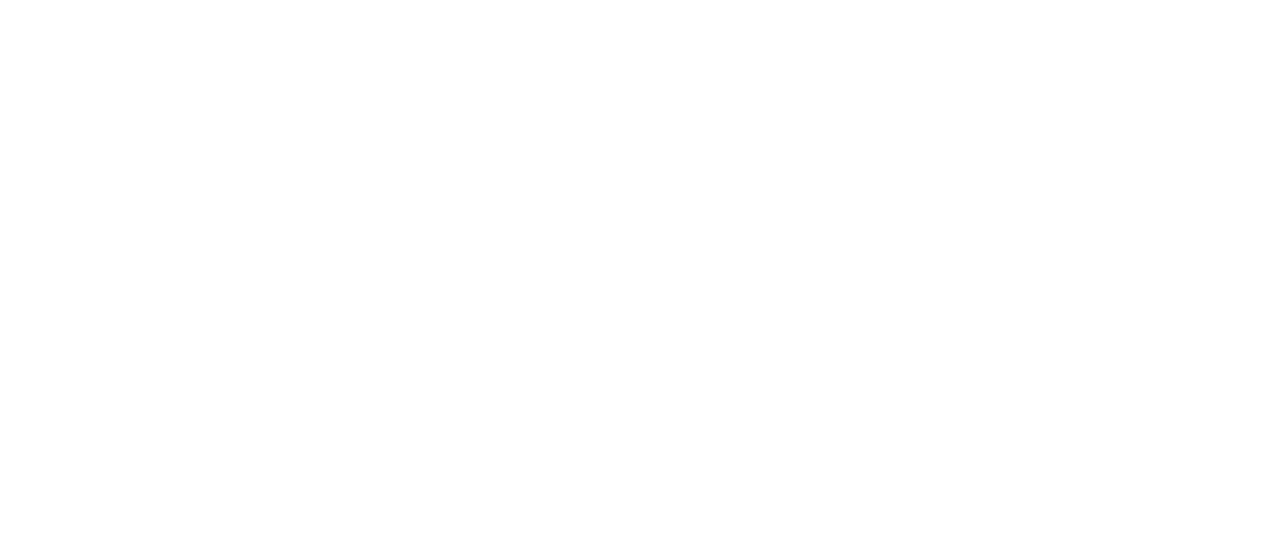 scroll, scrollTop: 0, scrollLeft: 0, axis: both 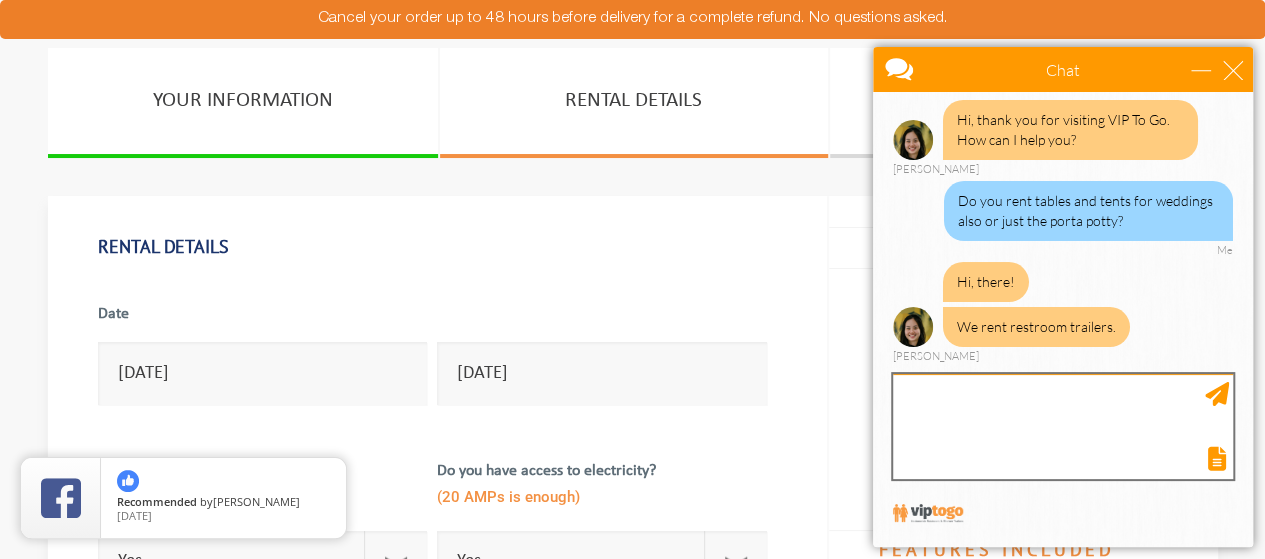 click at bounding box center (1063, 426) 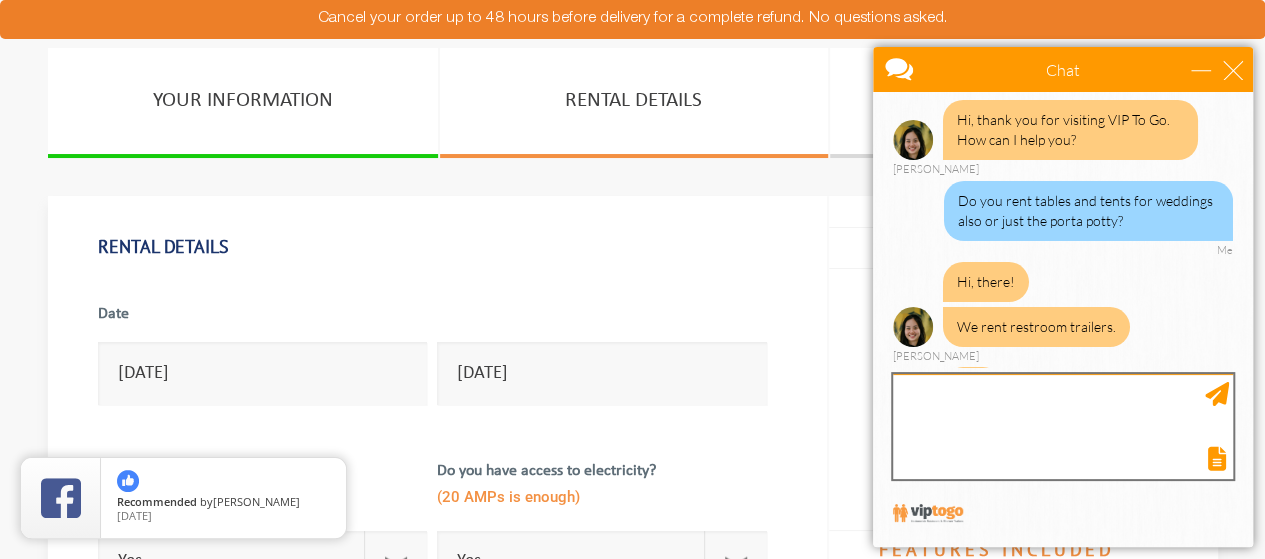 scroll, scrollTop: 72, scrollLeft: 0, axis: vertical 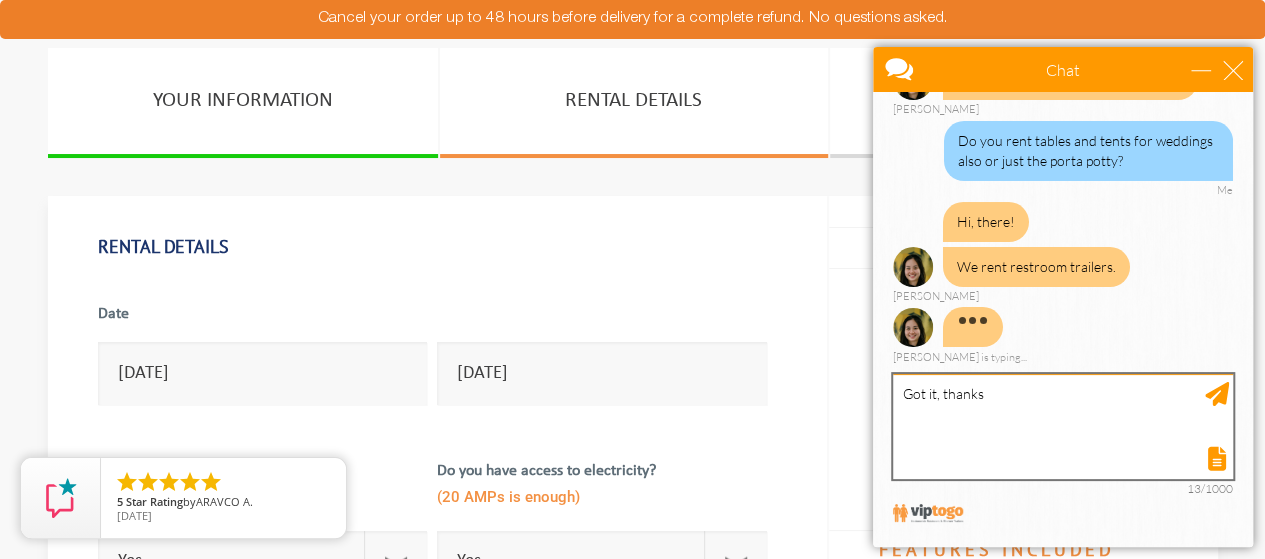 type on "Got it, thanks." 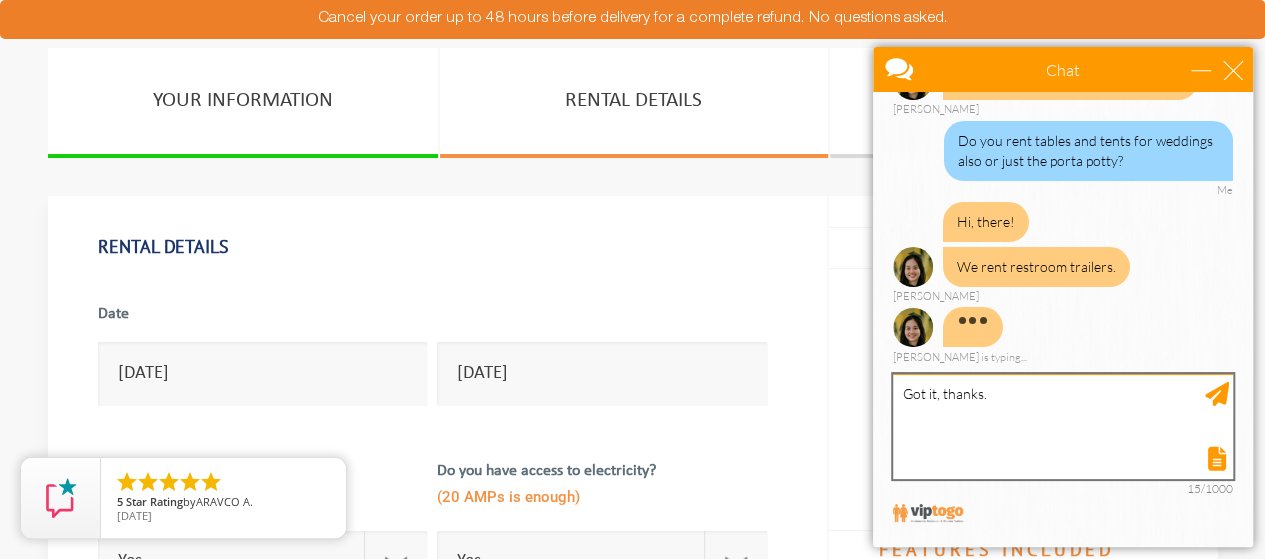 type 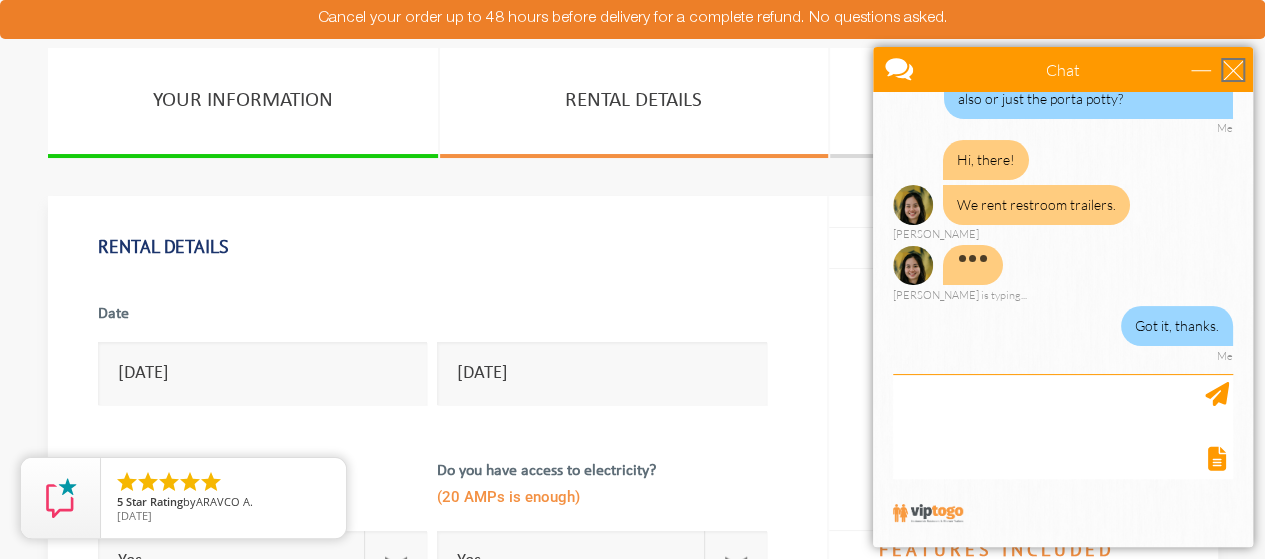 click at bounding box center (1233, 70) 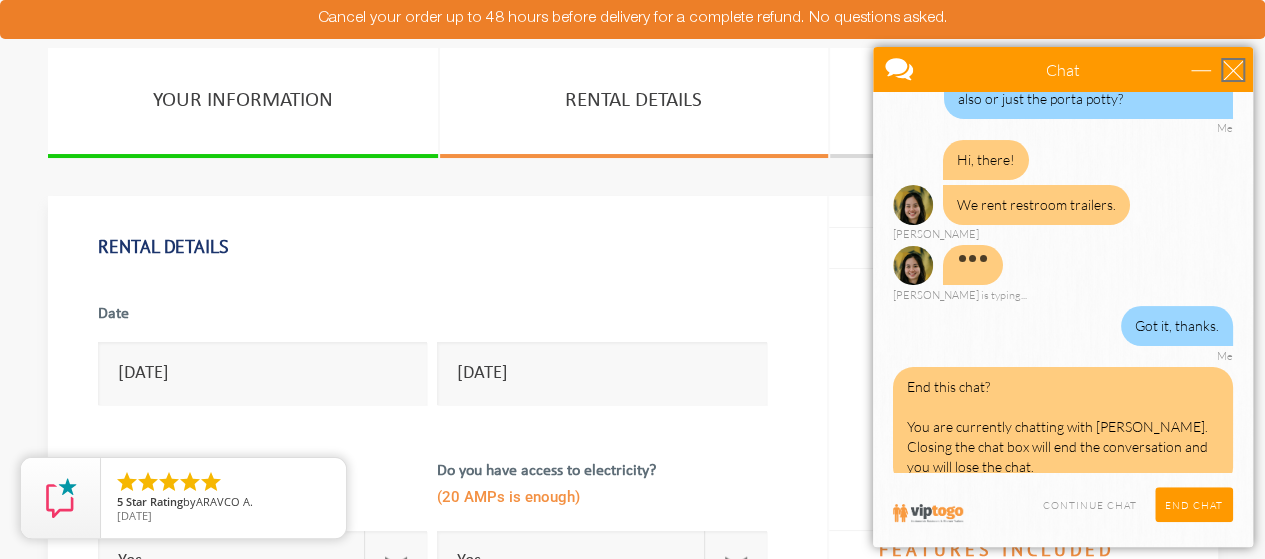 scroll, scrollTop: 164, scrollLeft: 0, axis: vertical 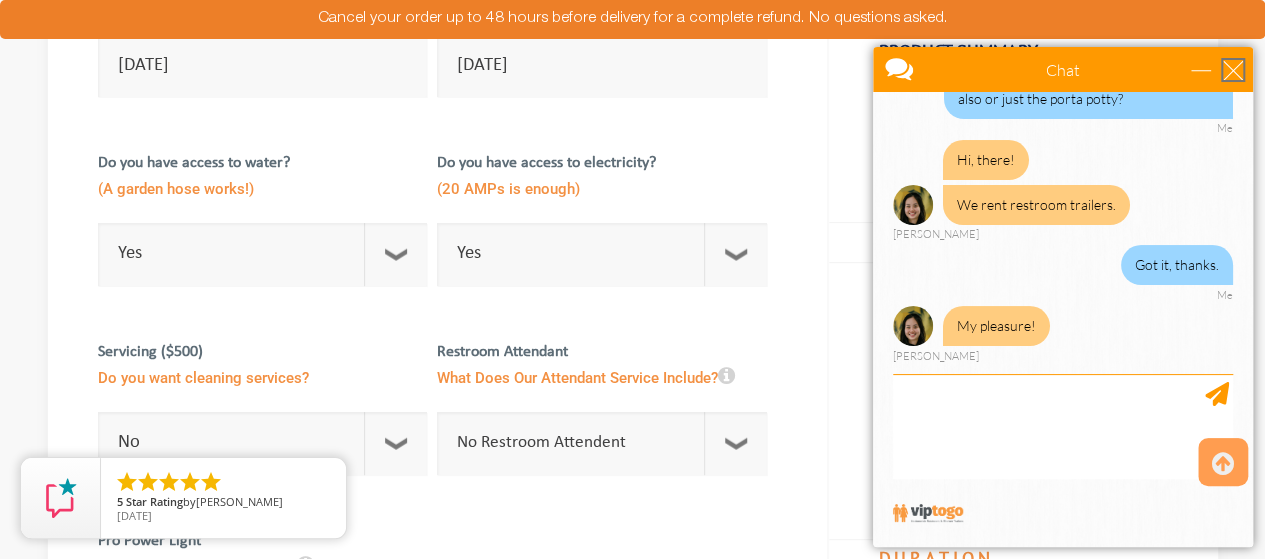 click at bounding box center [1233, 70] 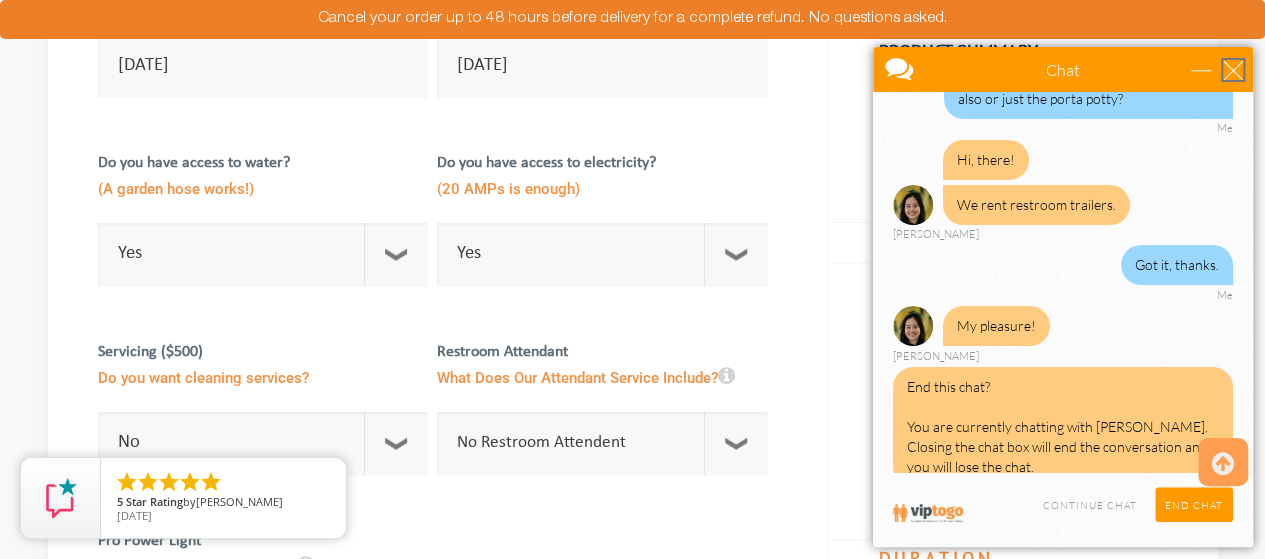 scroll, scrollTop: 164, scrollLeft: 0, axis: vertical 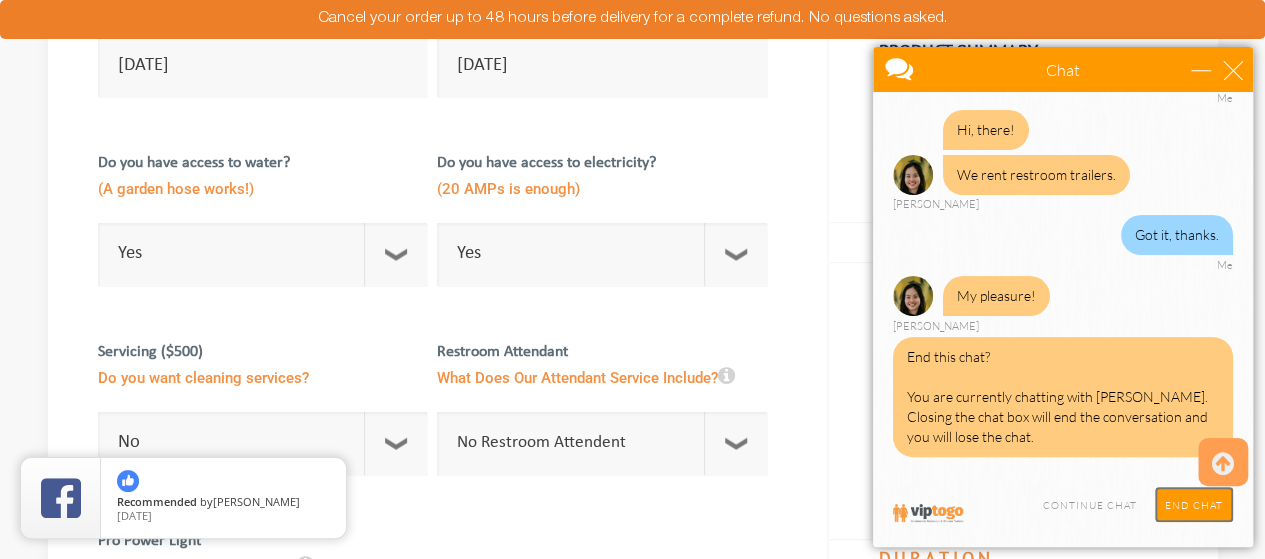 click on "End Chat" at bounding box center [1194, 504] 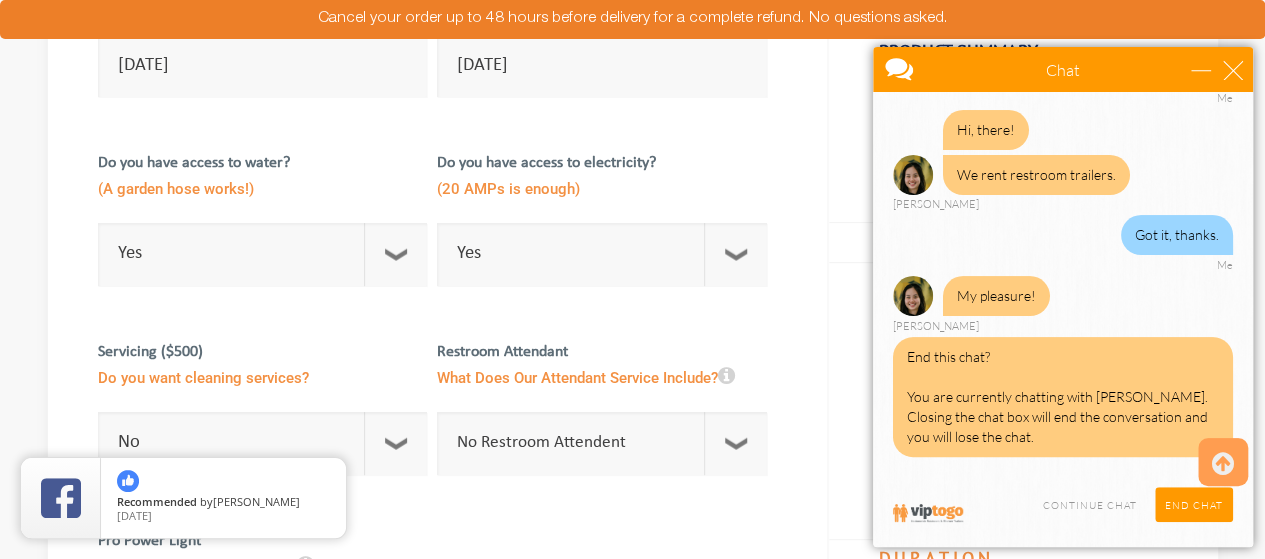 scroll, scrollTop: 399, scrollLeft: 0, axis: vertical 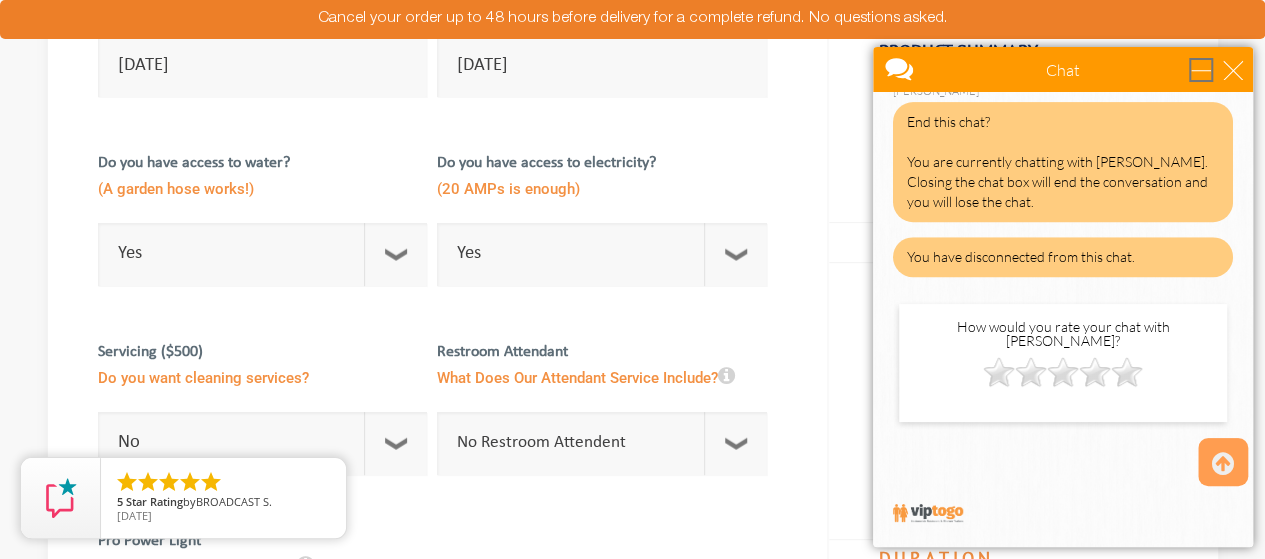 click at bounding box center (1201, 70) 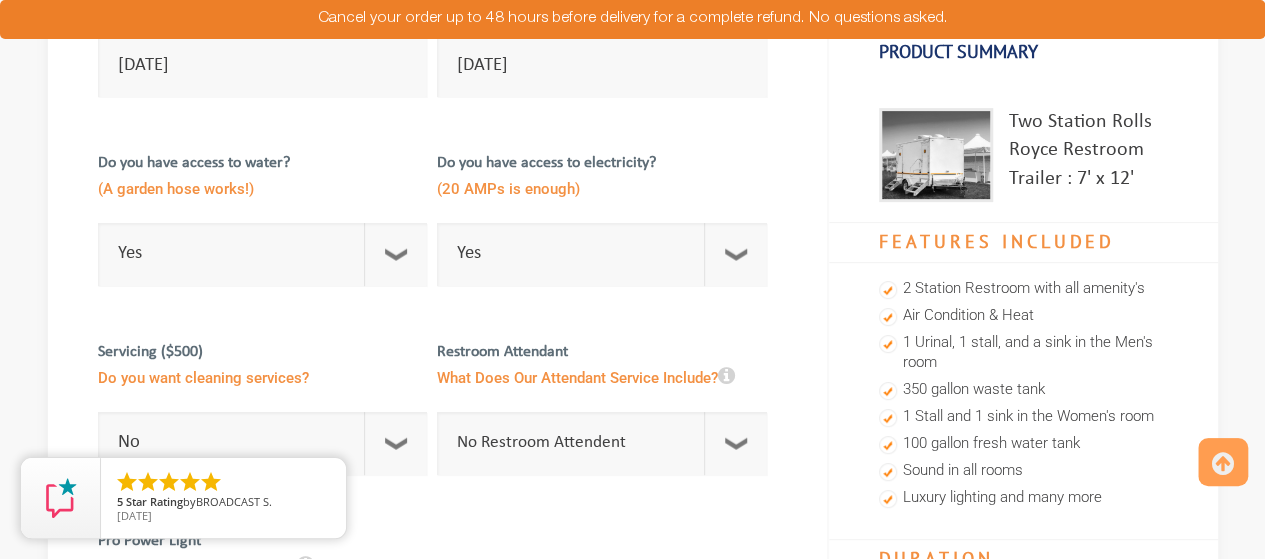 scroll, scrollTop: 0, scrollLeft: 0, axis: both 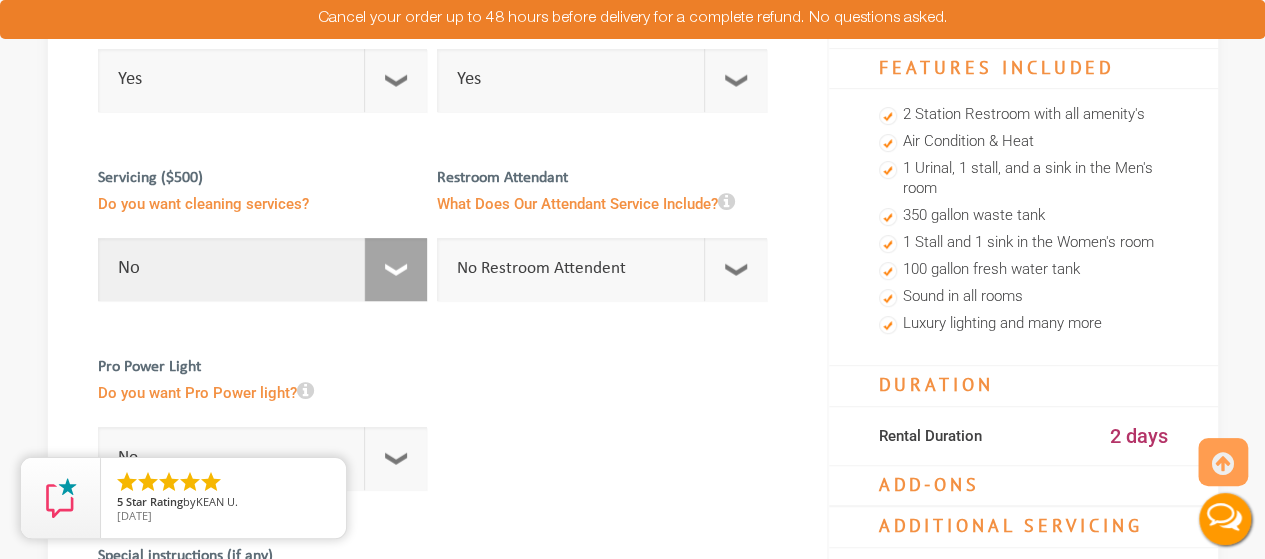 click on "No
1 Per Week
2 Per Week
3 Per Week
4 Per Week
5 Per Week
5+" at bounding box center [263, 269] 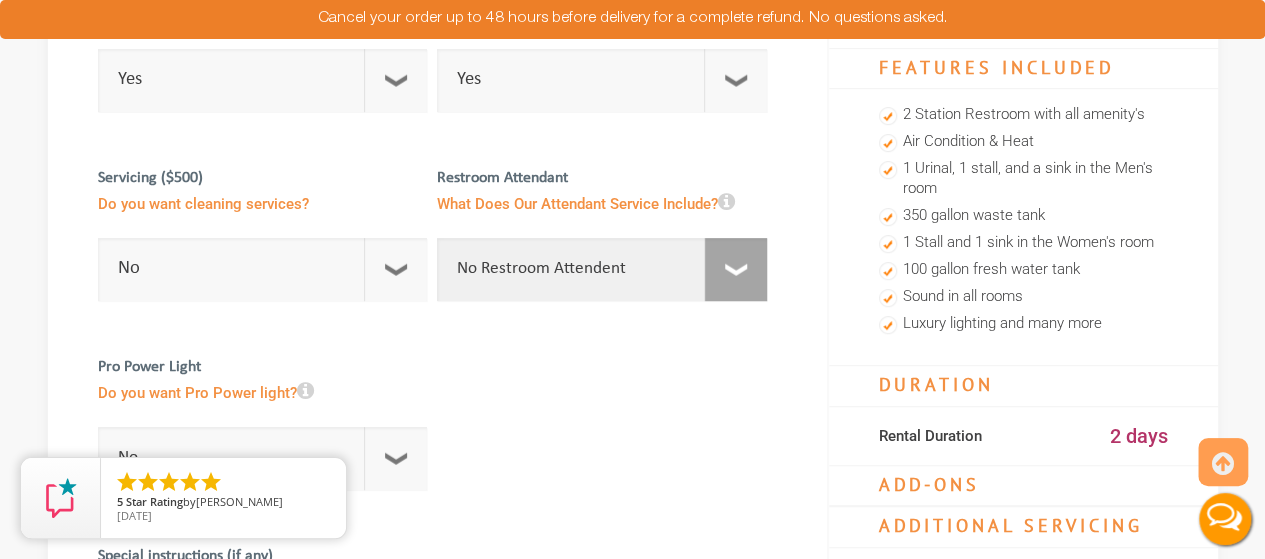 click on "No Restroom Attendent
Attendant For One/Multiple Events" at bounding box center [602, 269] 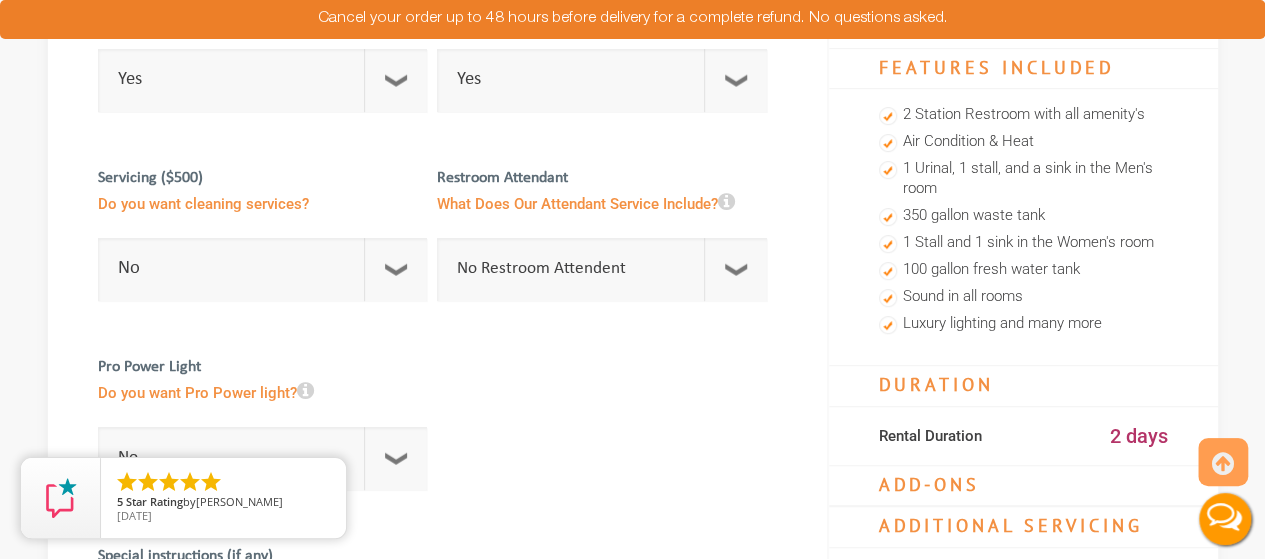 click at bounding box center [437, 661] 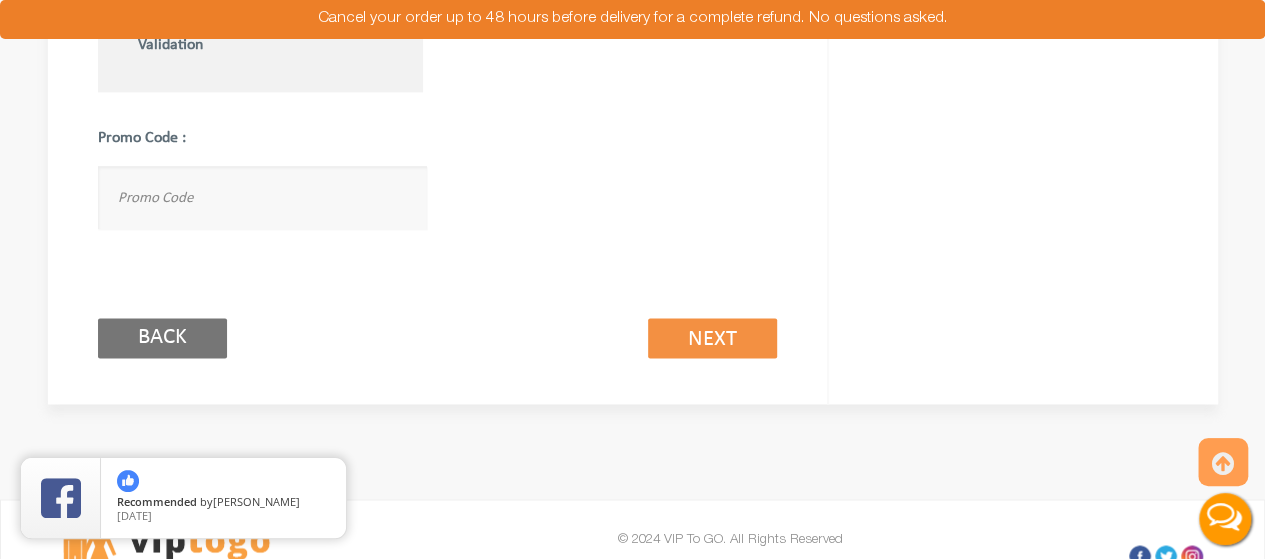 scroll, scrollTop: 1402, scrollLeft: 0, axis: vertical 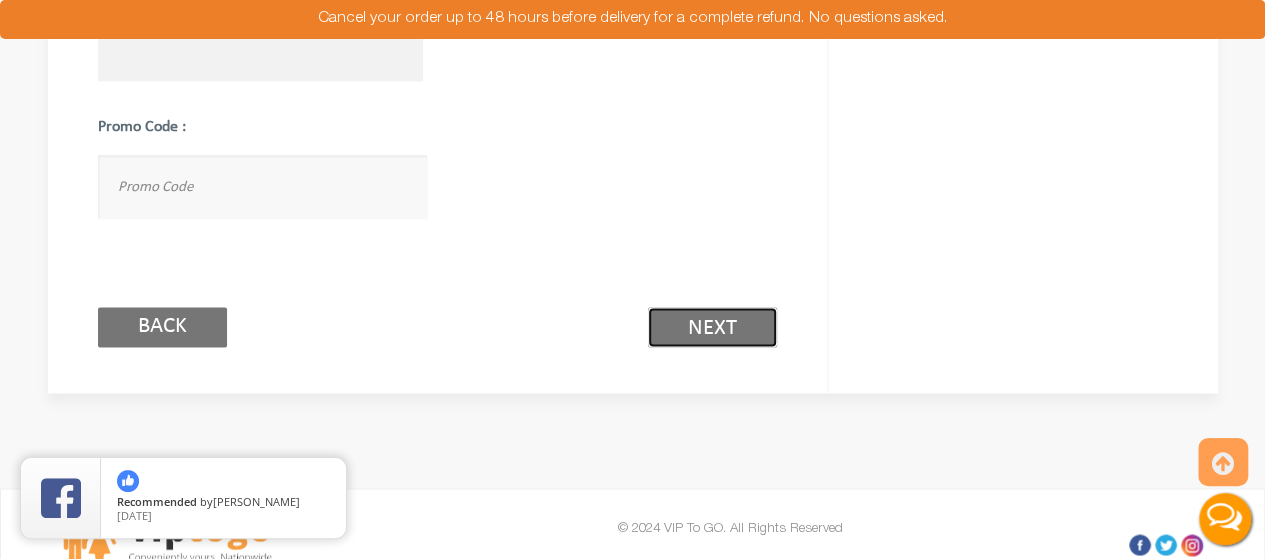 click on "Next (2/3)" at bounding box center (712, 327) 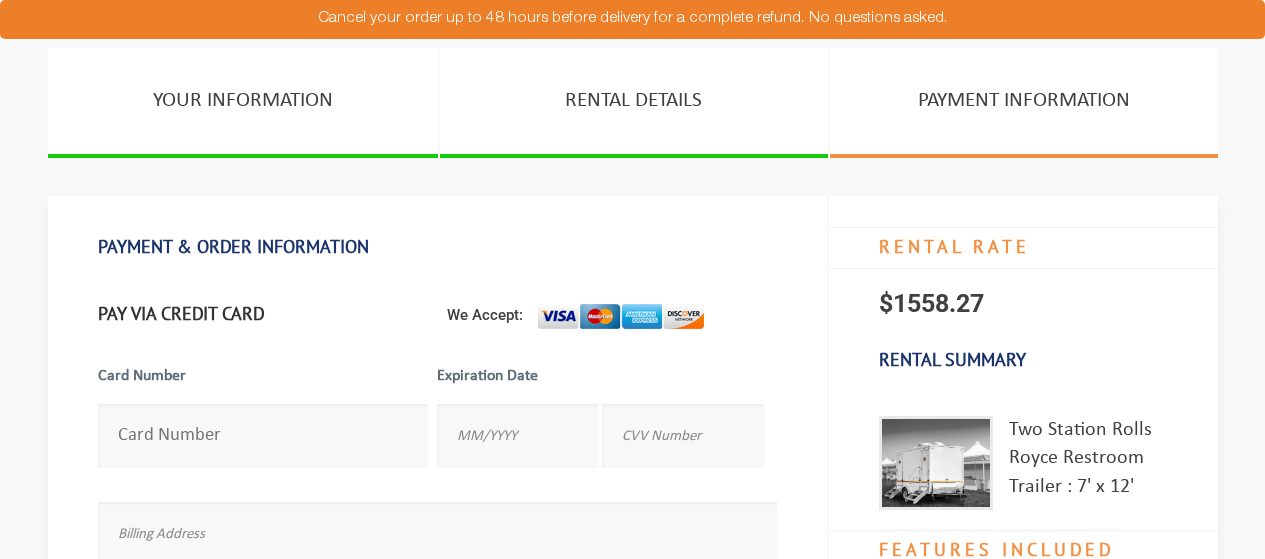 scroll, scrollTop: 0, scrollLeft: 0, axis: both 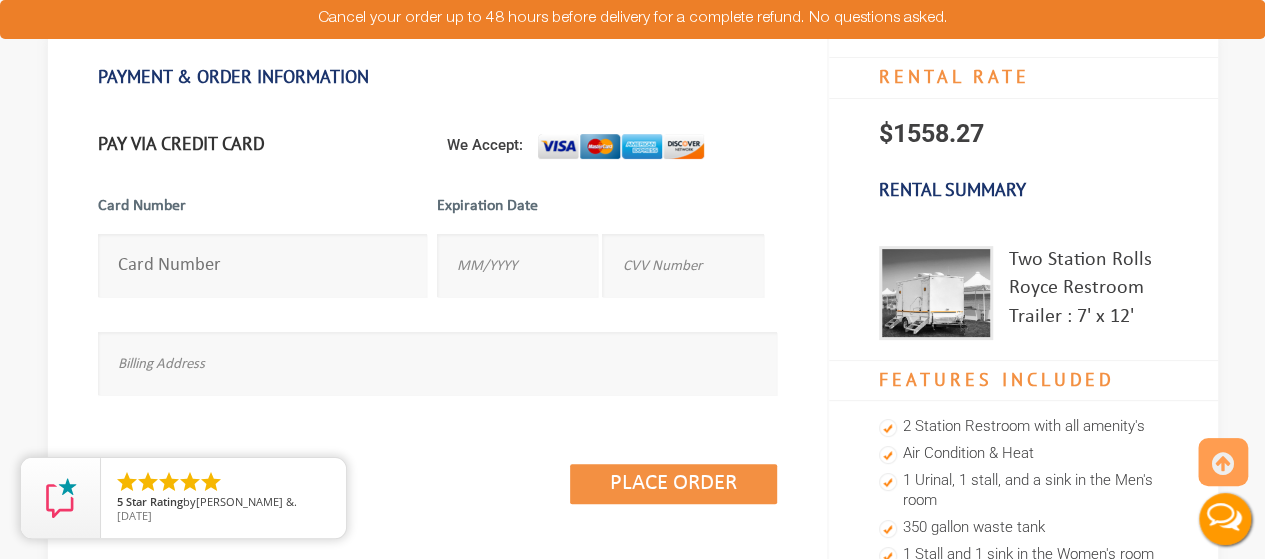click at bounding box center [263, 265] 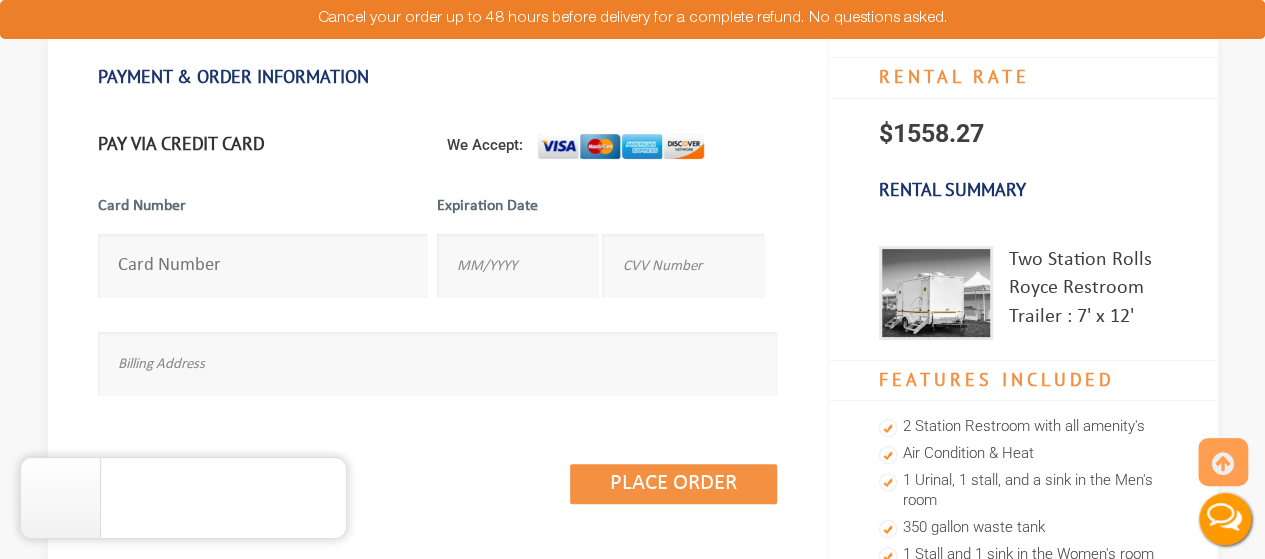 type on "4388576193918334" 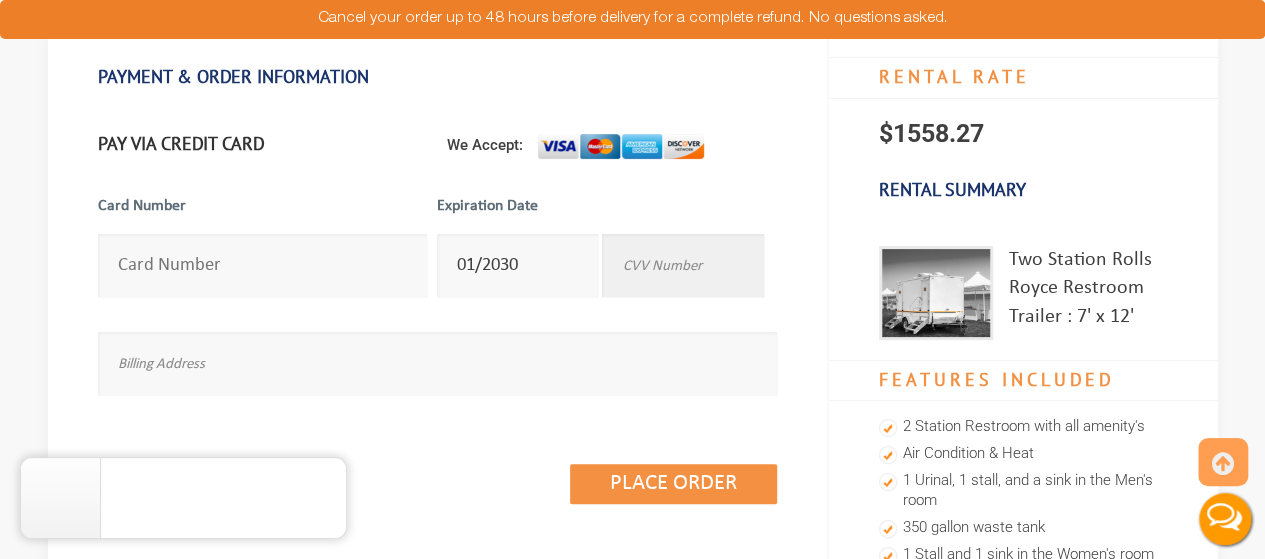 type on "109" 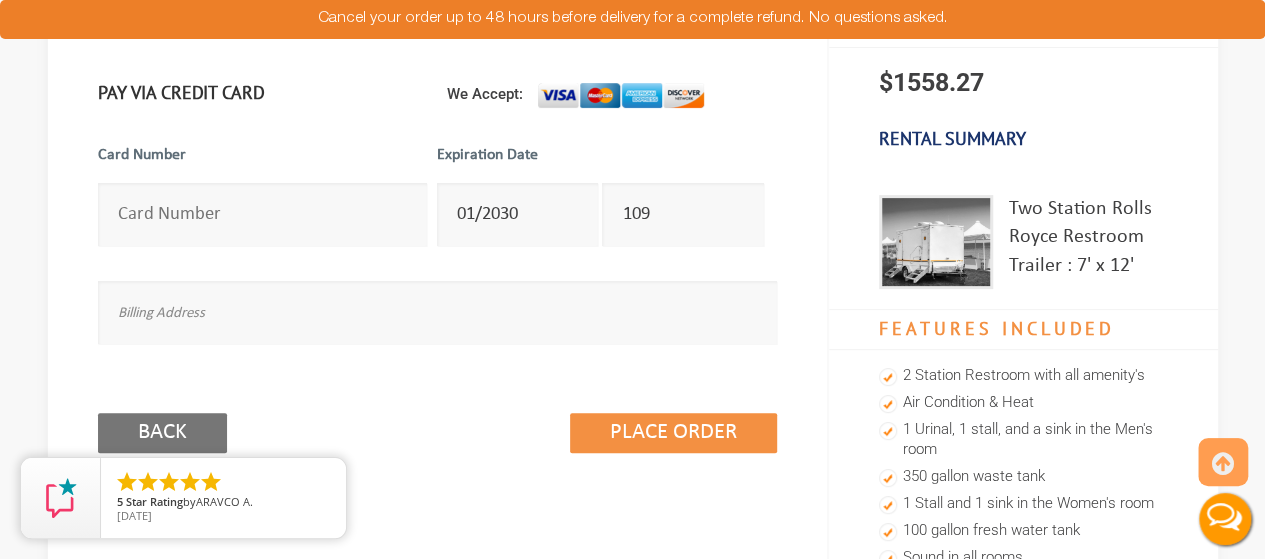 scroll, scrollTop: 257, scrollLeft: 0, axis: vertical 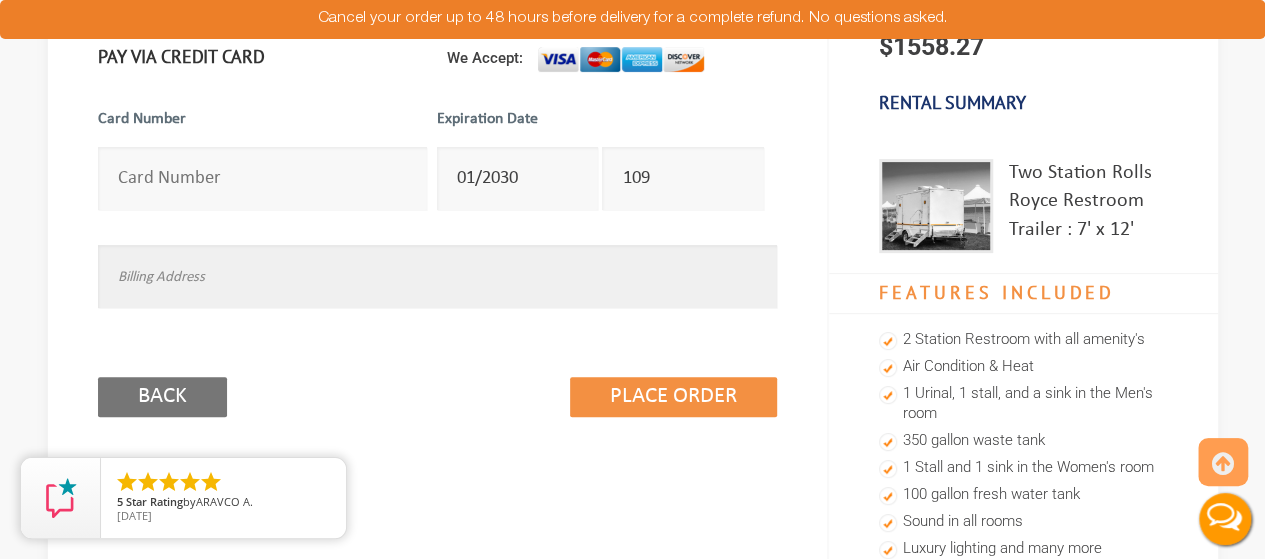 click at bounding box center (437, 276) 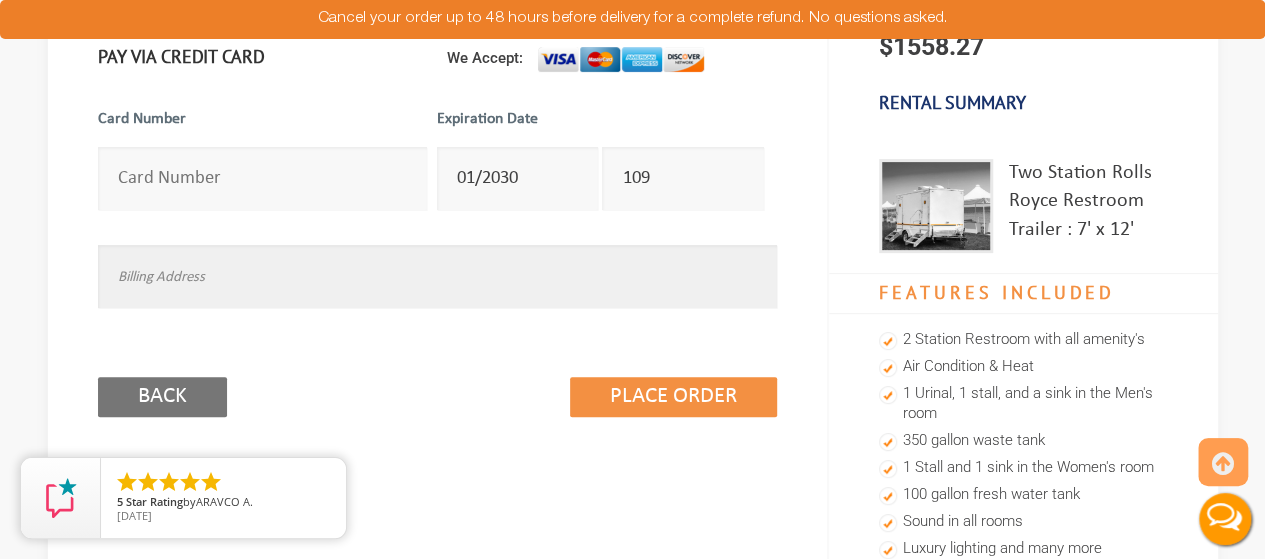 type on "34B Highland Lakes RdVernon, NJ 07462" 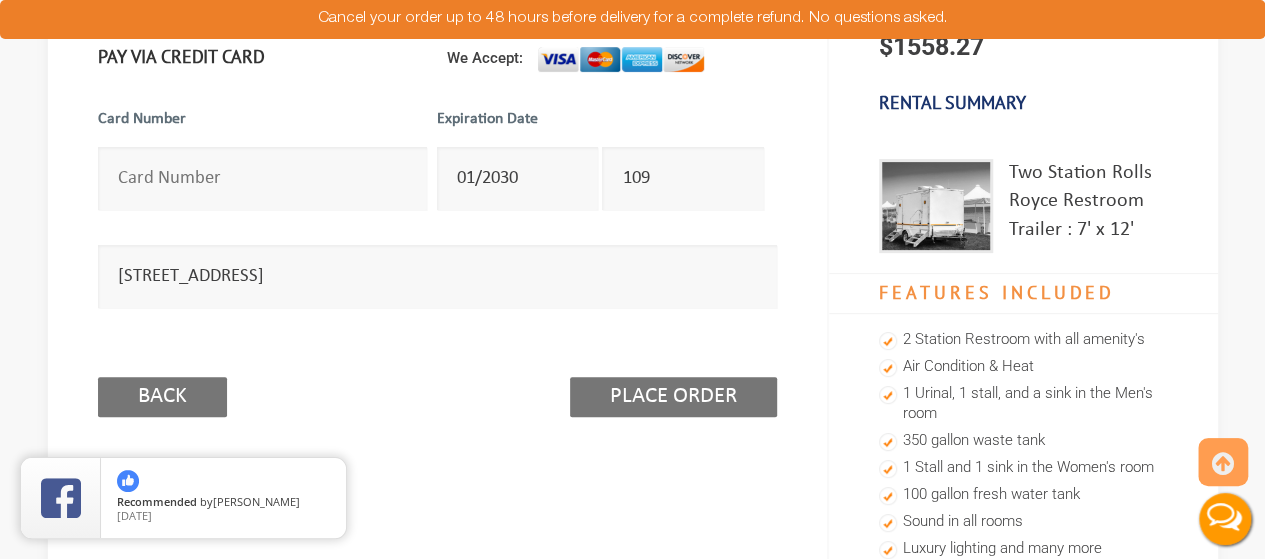 click on "Place Order" at bounding box center (673, 397) 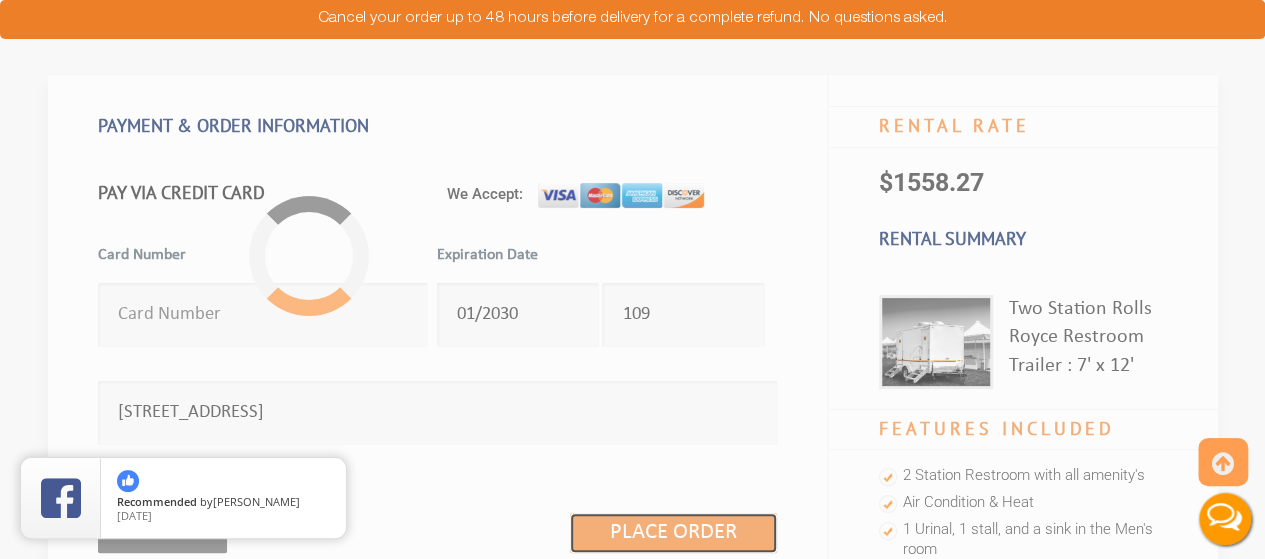 scroll, scrollTop: 132, scrollLeft: 0, axis: vertical 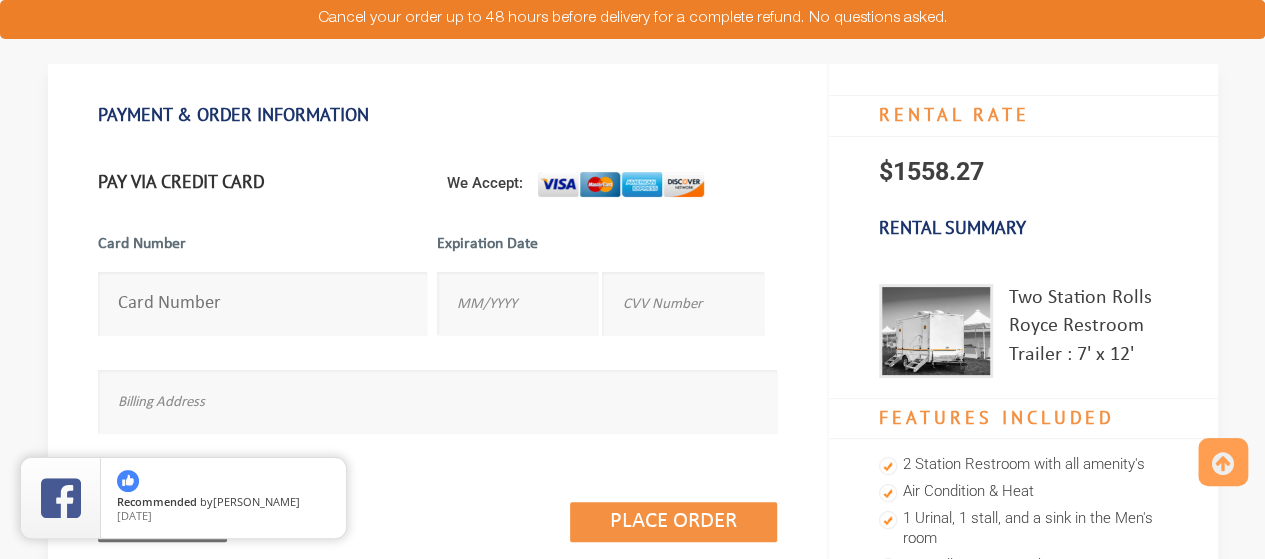 click at bounding box center [263, 303] 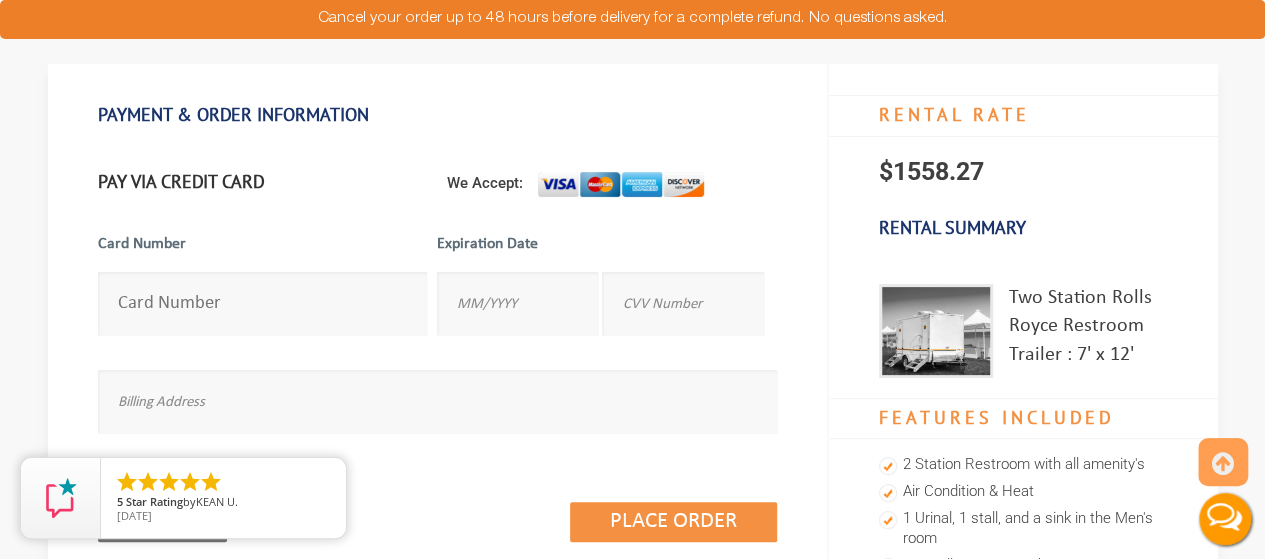 scroll, scrollTop: 0, scrollLeft: 0, axis: both 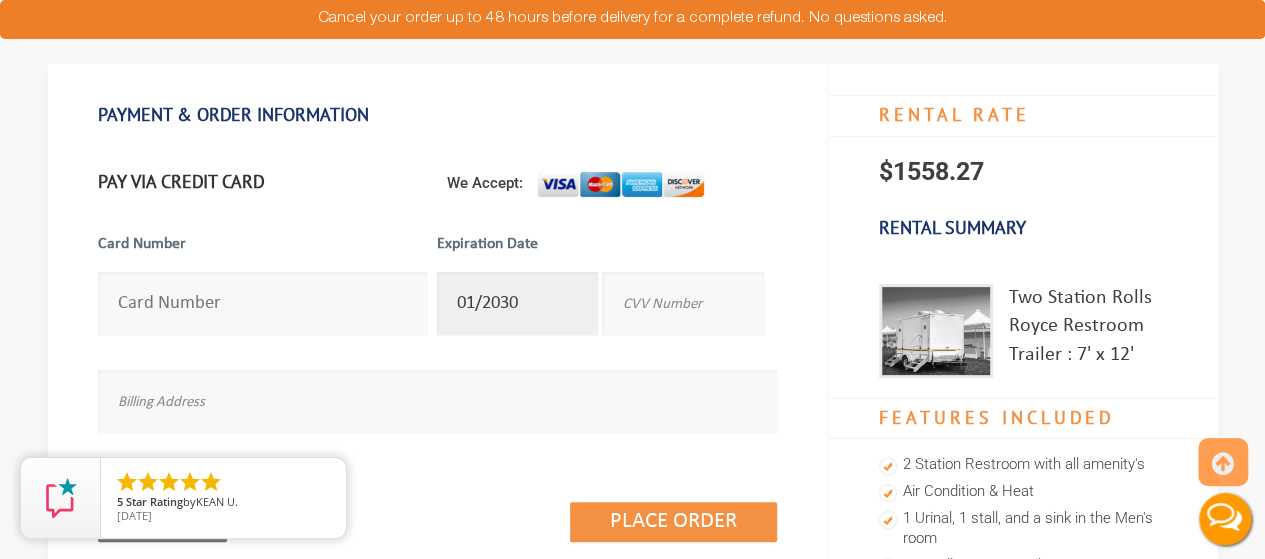 type on "109" 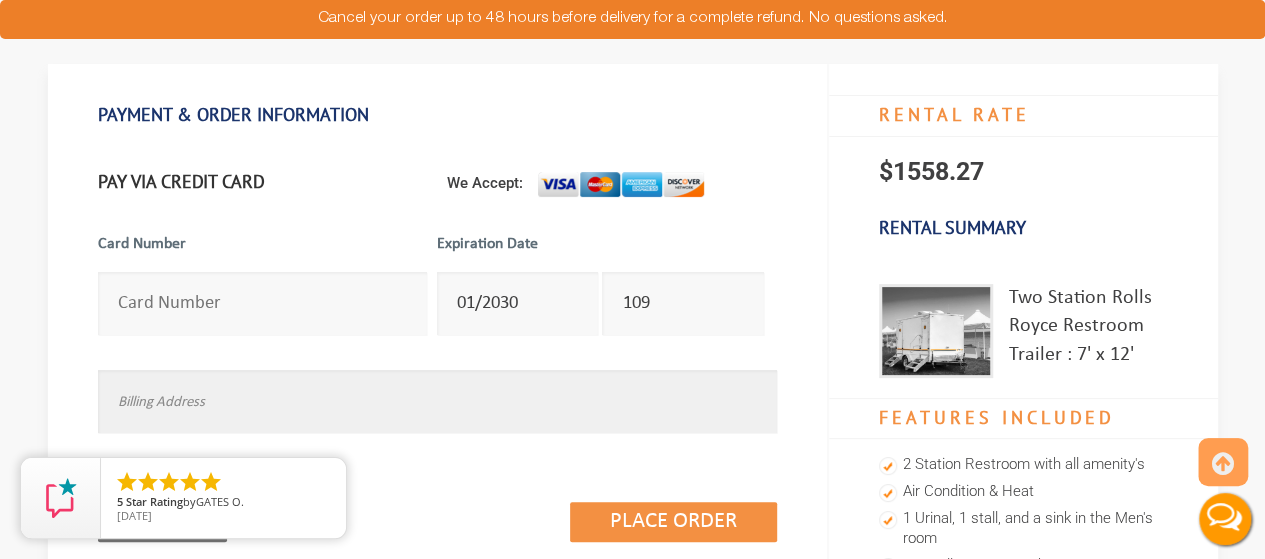 click at bounding box center [437, 401] 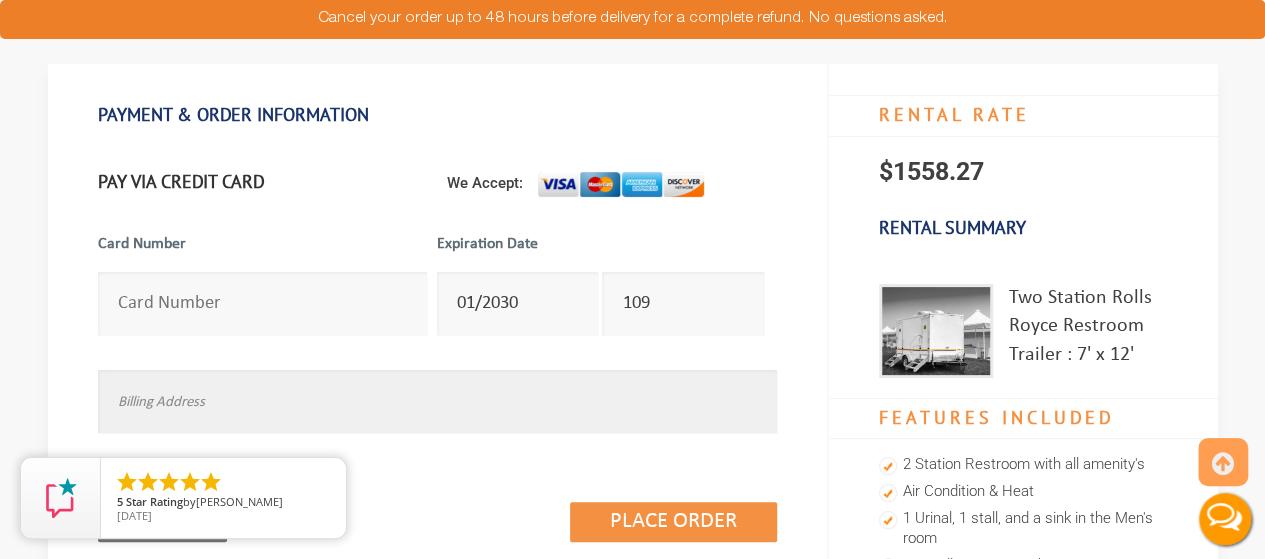 type on "[STREET_ADDRESS]" 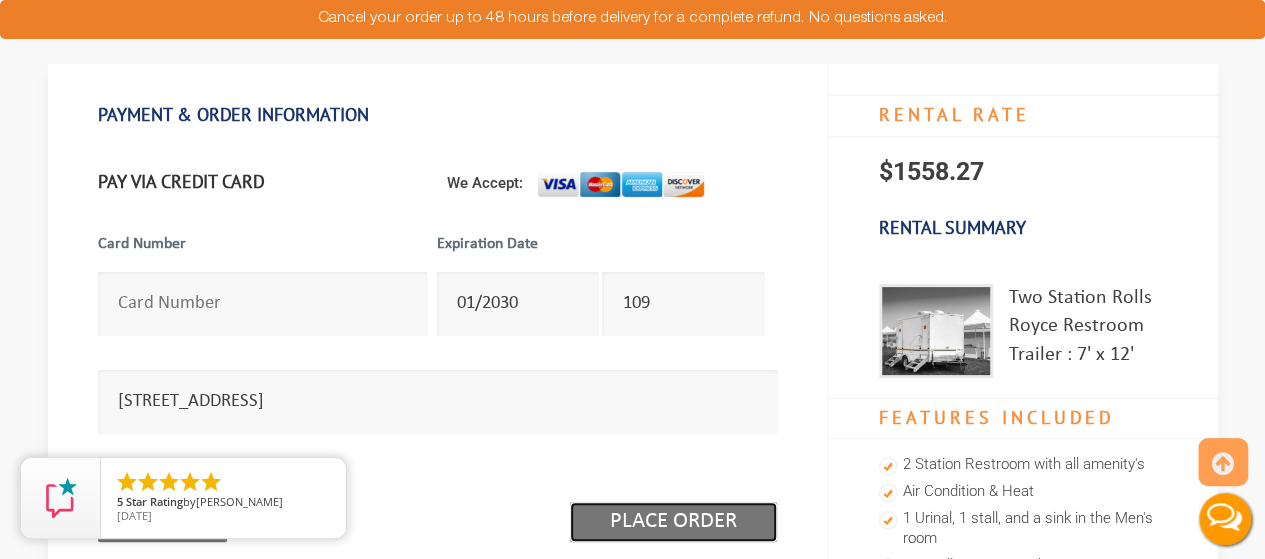 click on "Place Order" at bounding box center [673, 522] 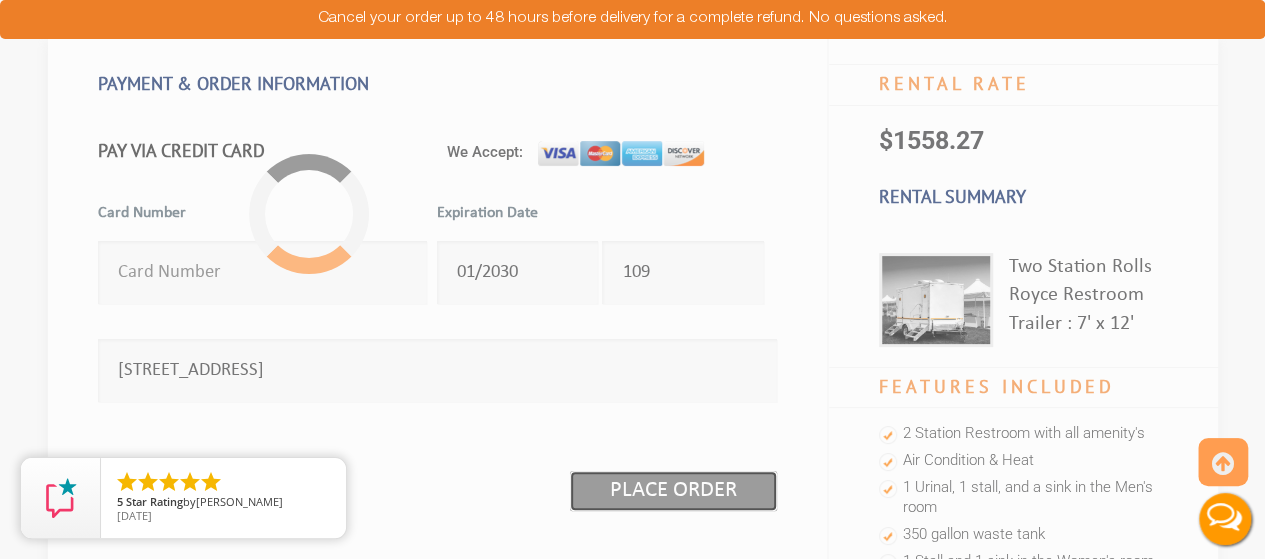 scroll, scrollTop: 0, scrollLeft: 0, axis: both 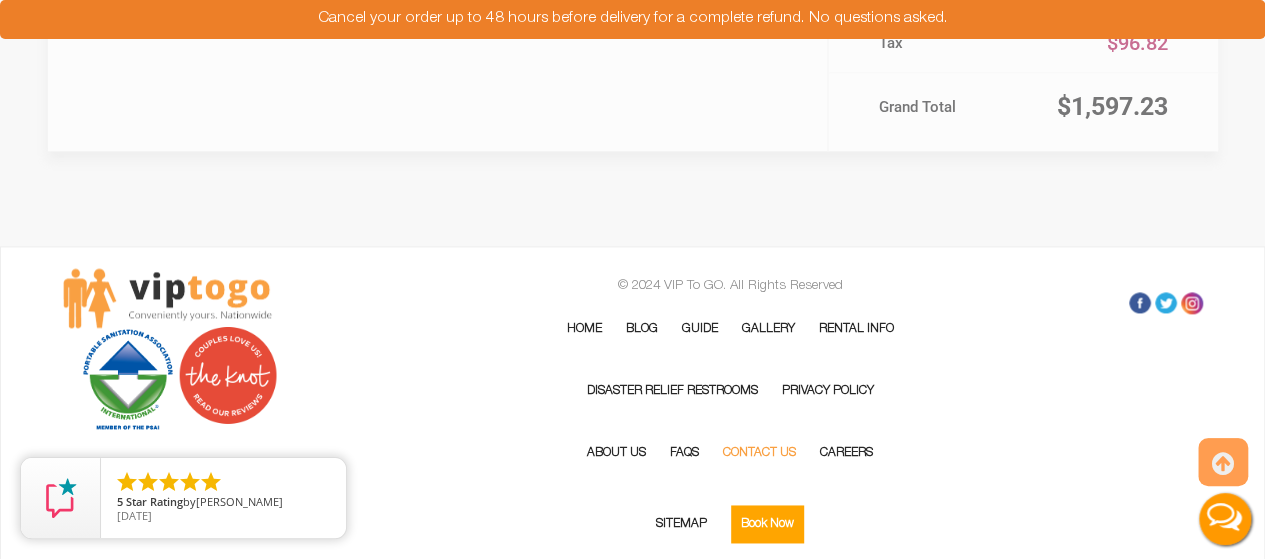 click on "Contact Us" at bounding box center (759, 453) 